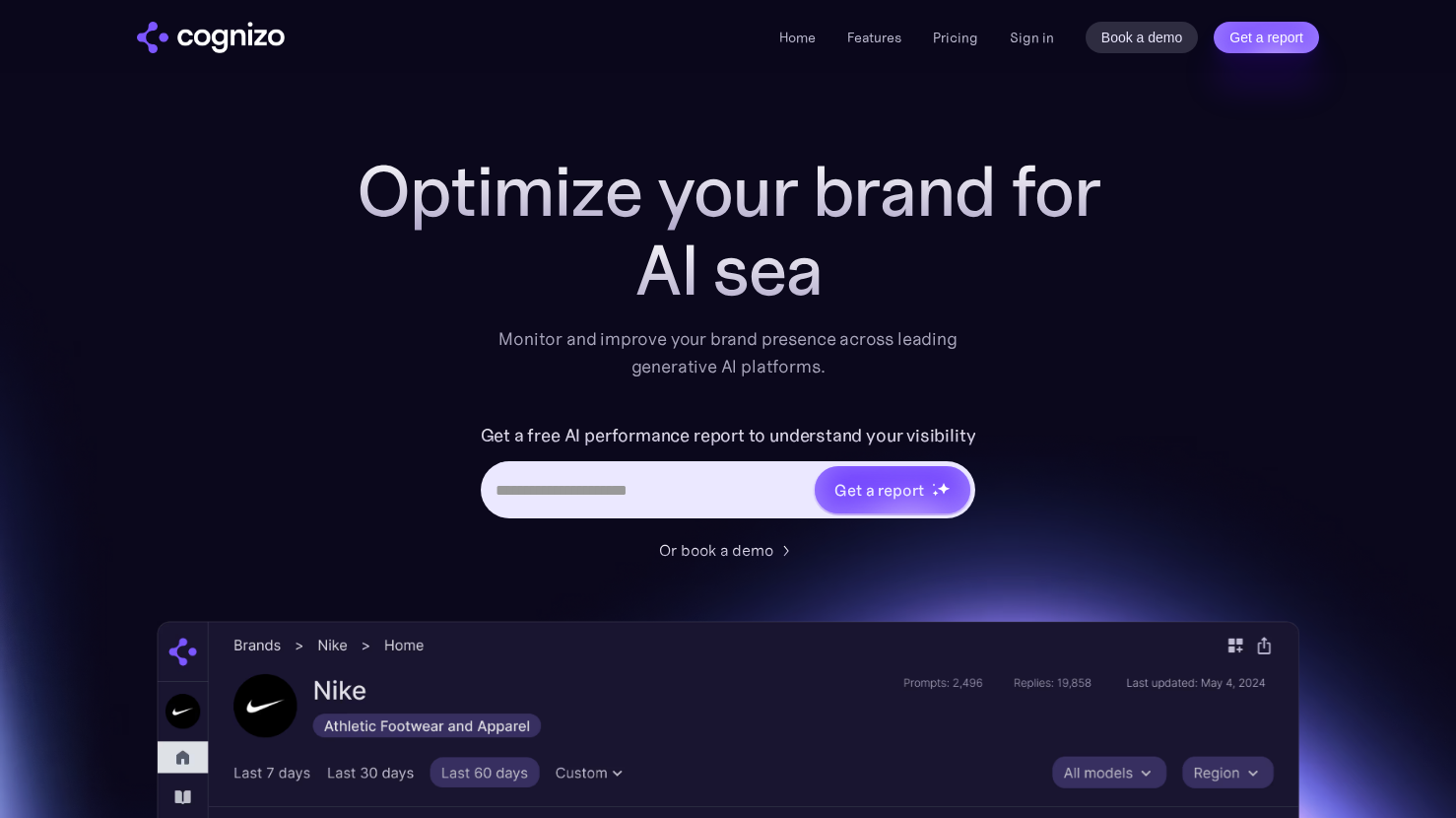 scroll, scrollTop: 0, scrollLeft: 0, axis: both 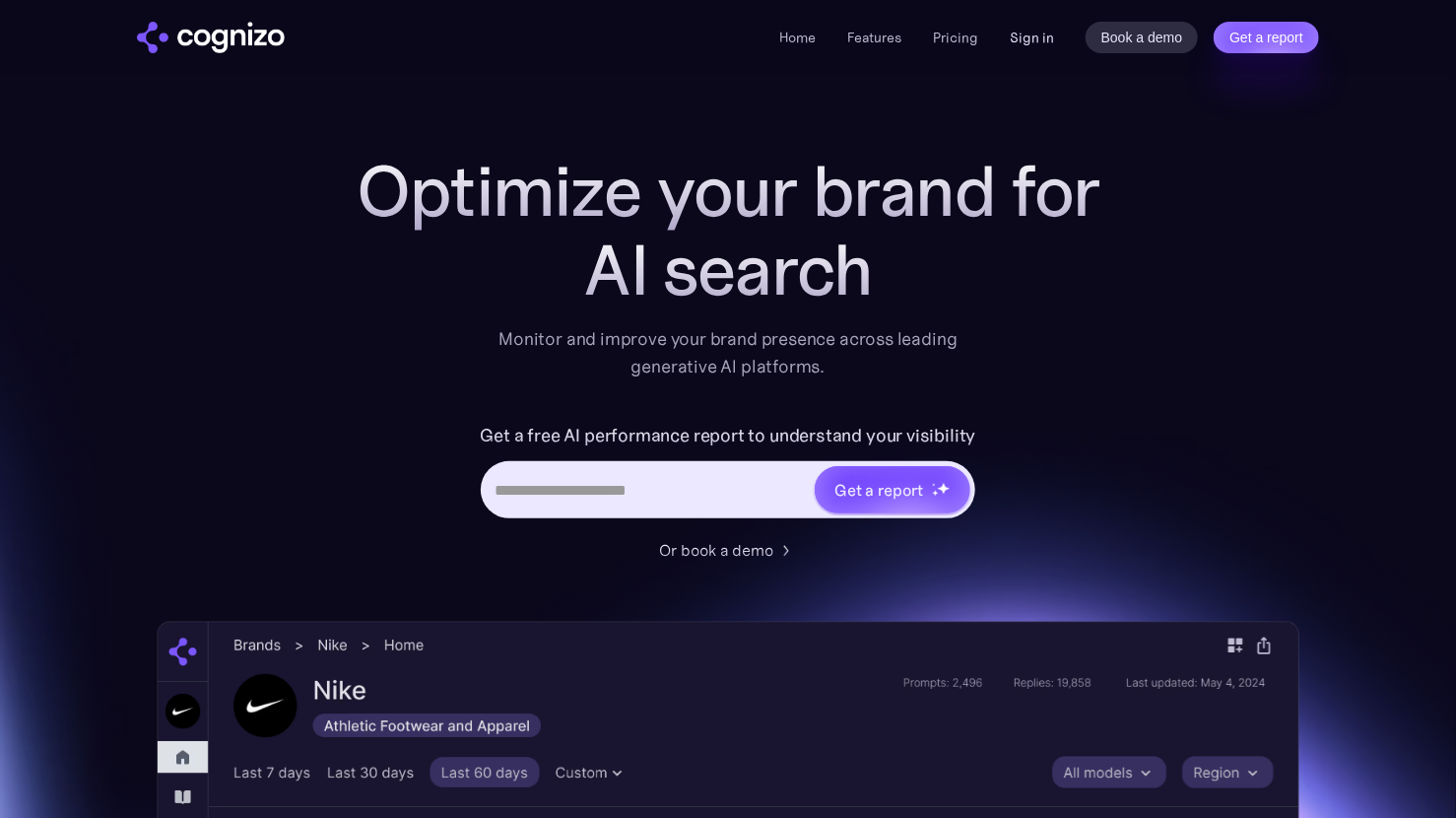 click on "Sign in" at bounding box center (1031, 37) 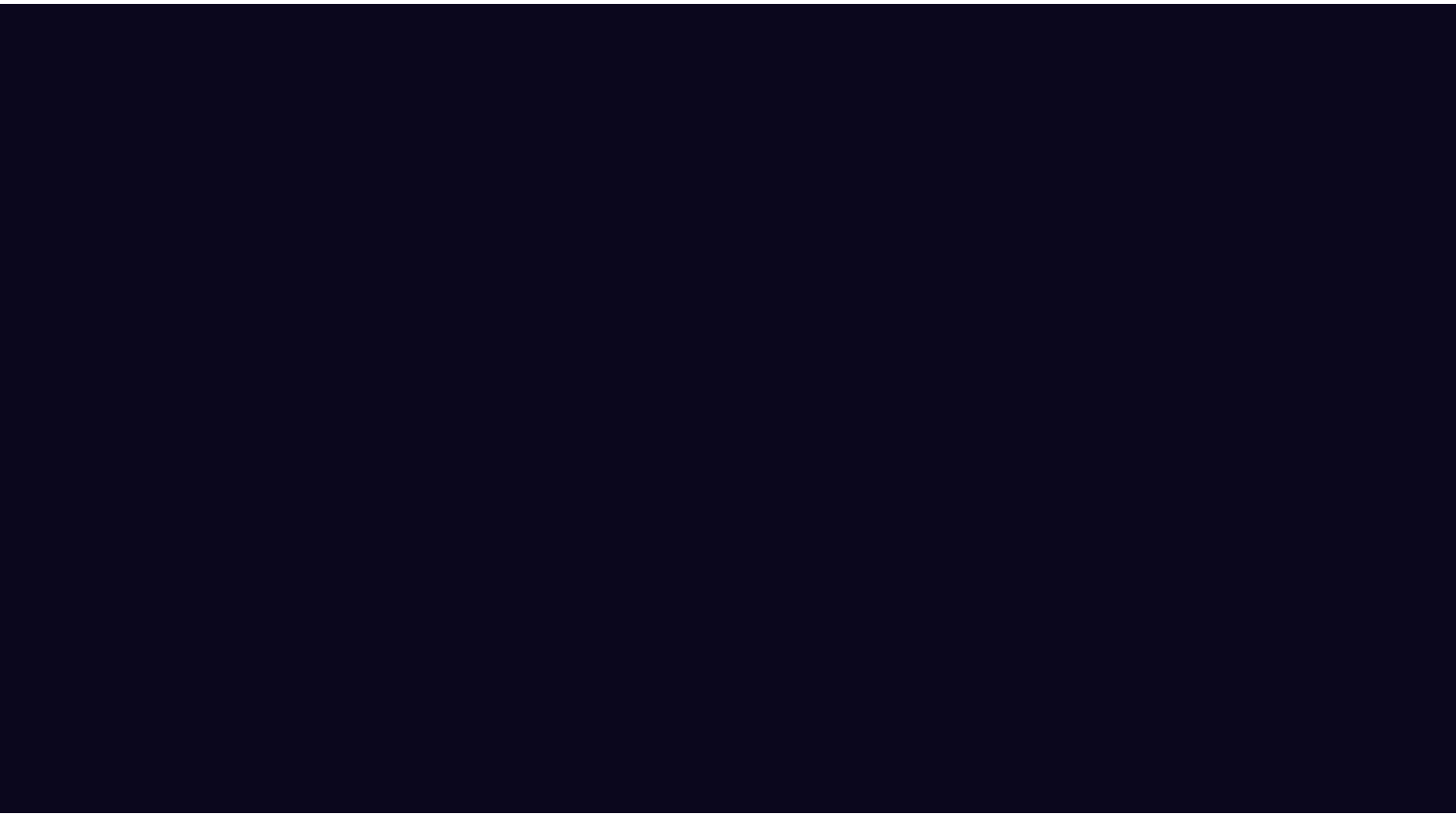 scroll, scrollTop: 0, scrollLeft: 0, axis: both 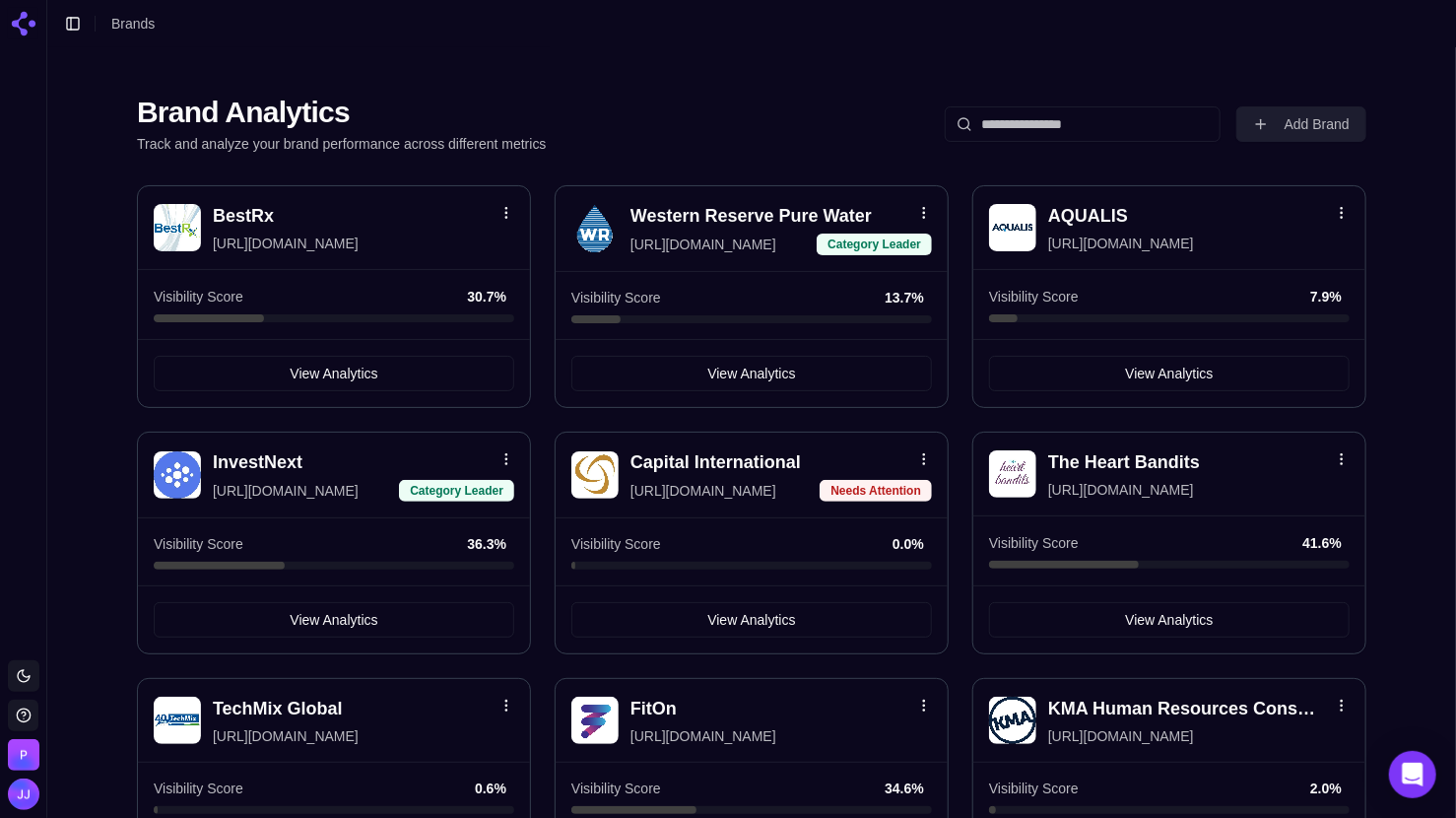 click on "Add Brand" at bounding box center (1301, 124) 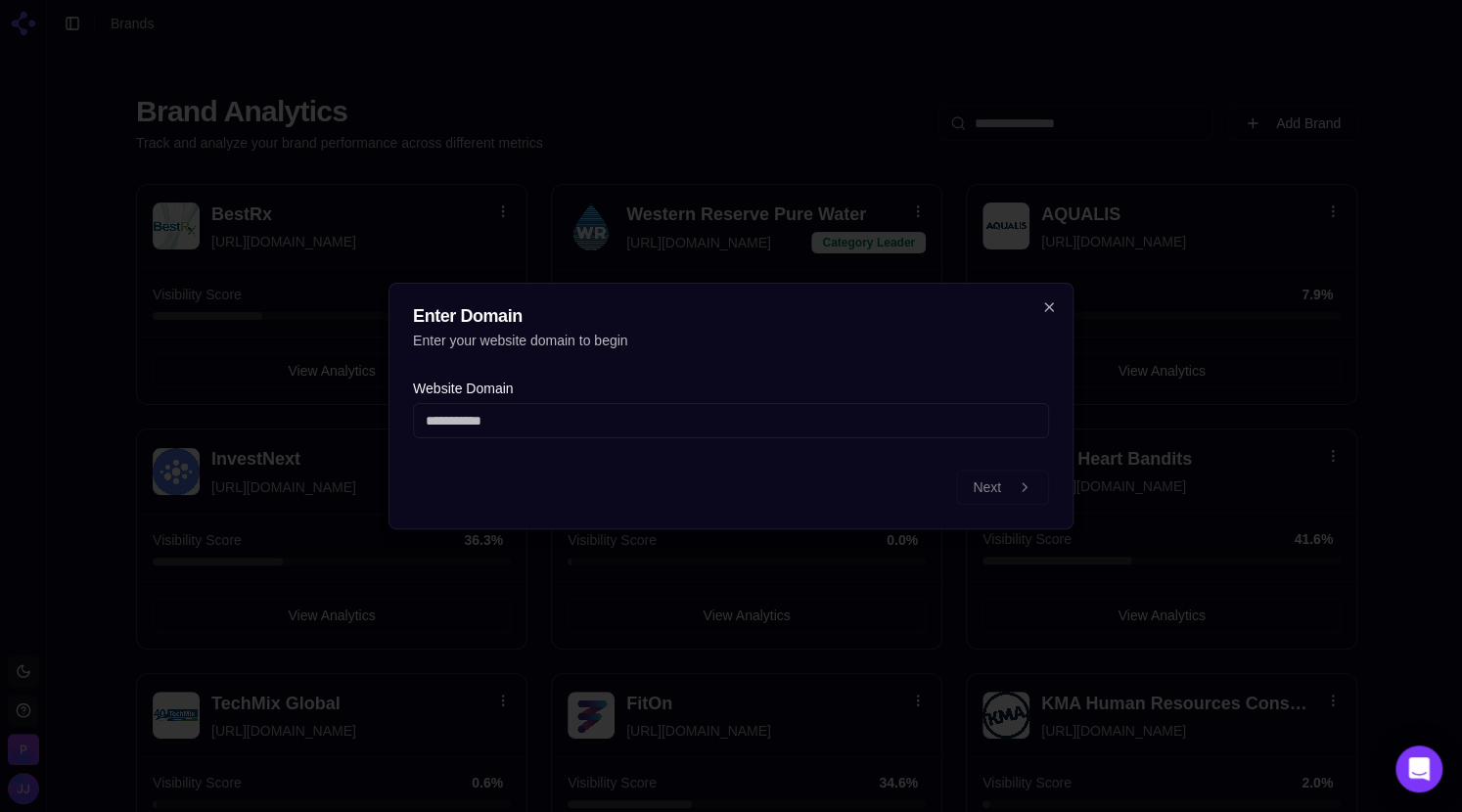 click on "Website Domain" at bounding box center (731, 421) 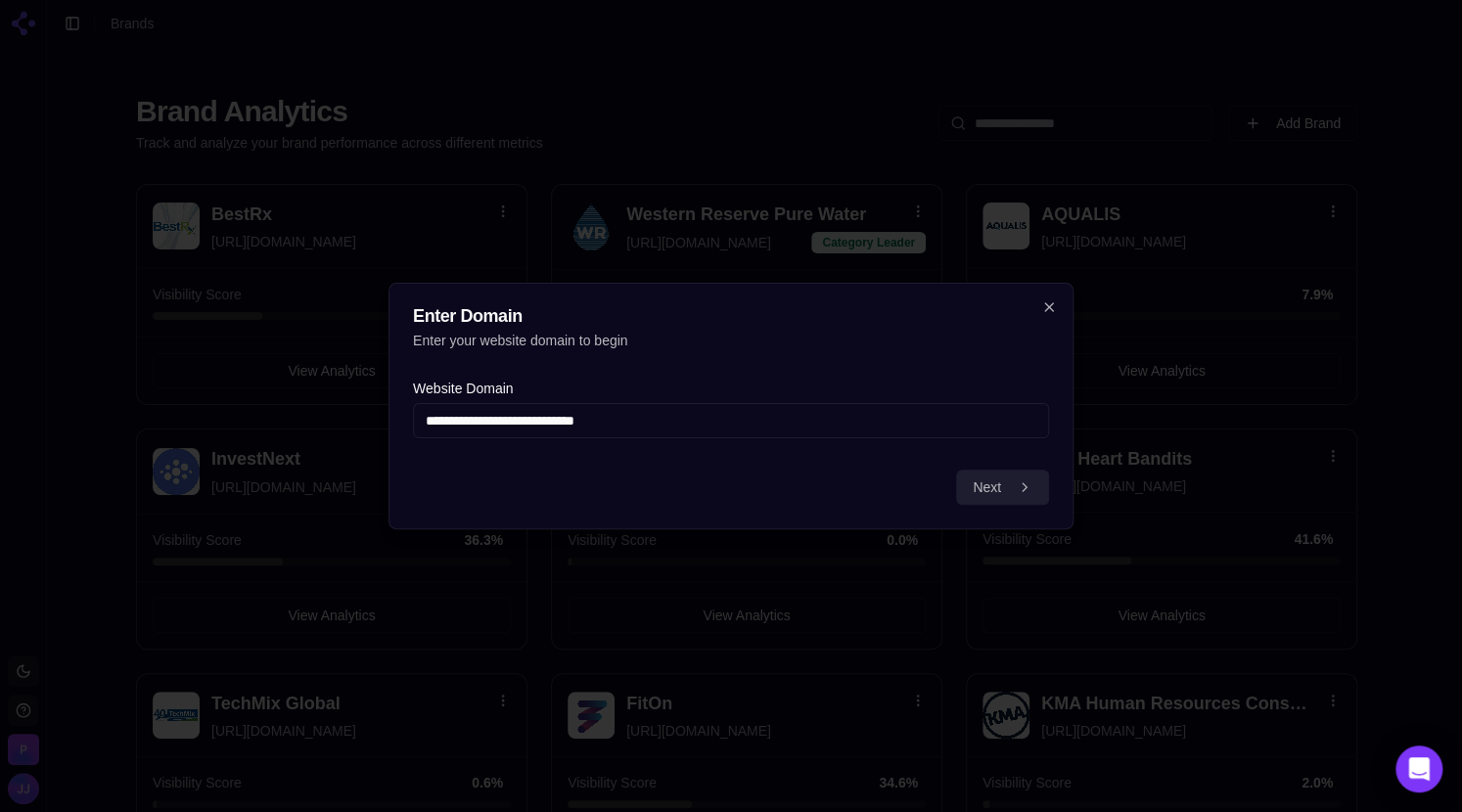 type on "**********" 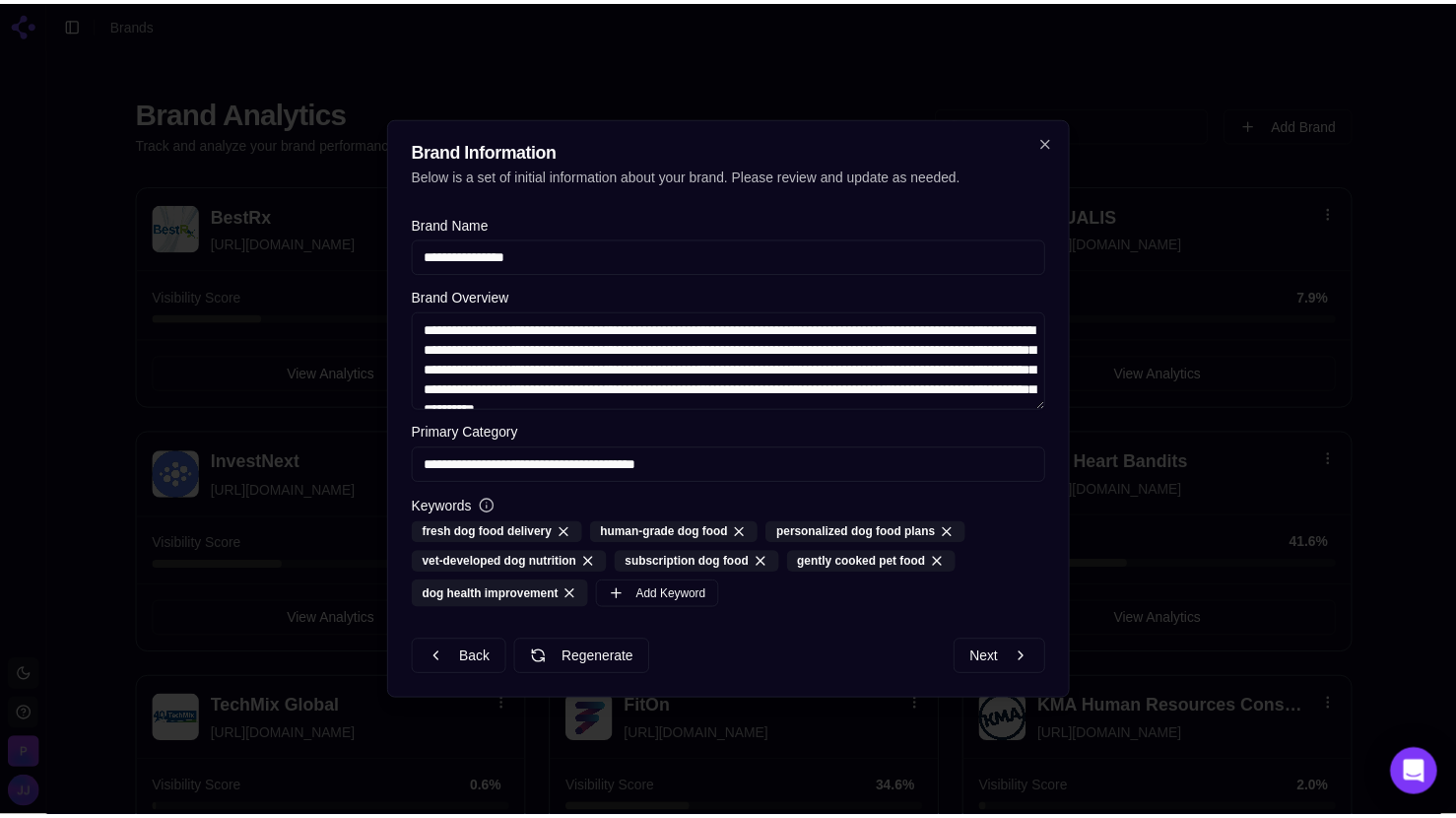 scroll, scrollTop: 36, scrollLeft: 0, axis: vertical 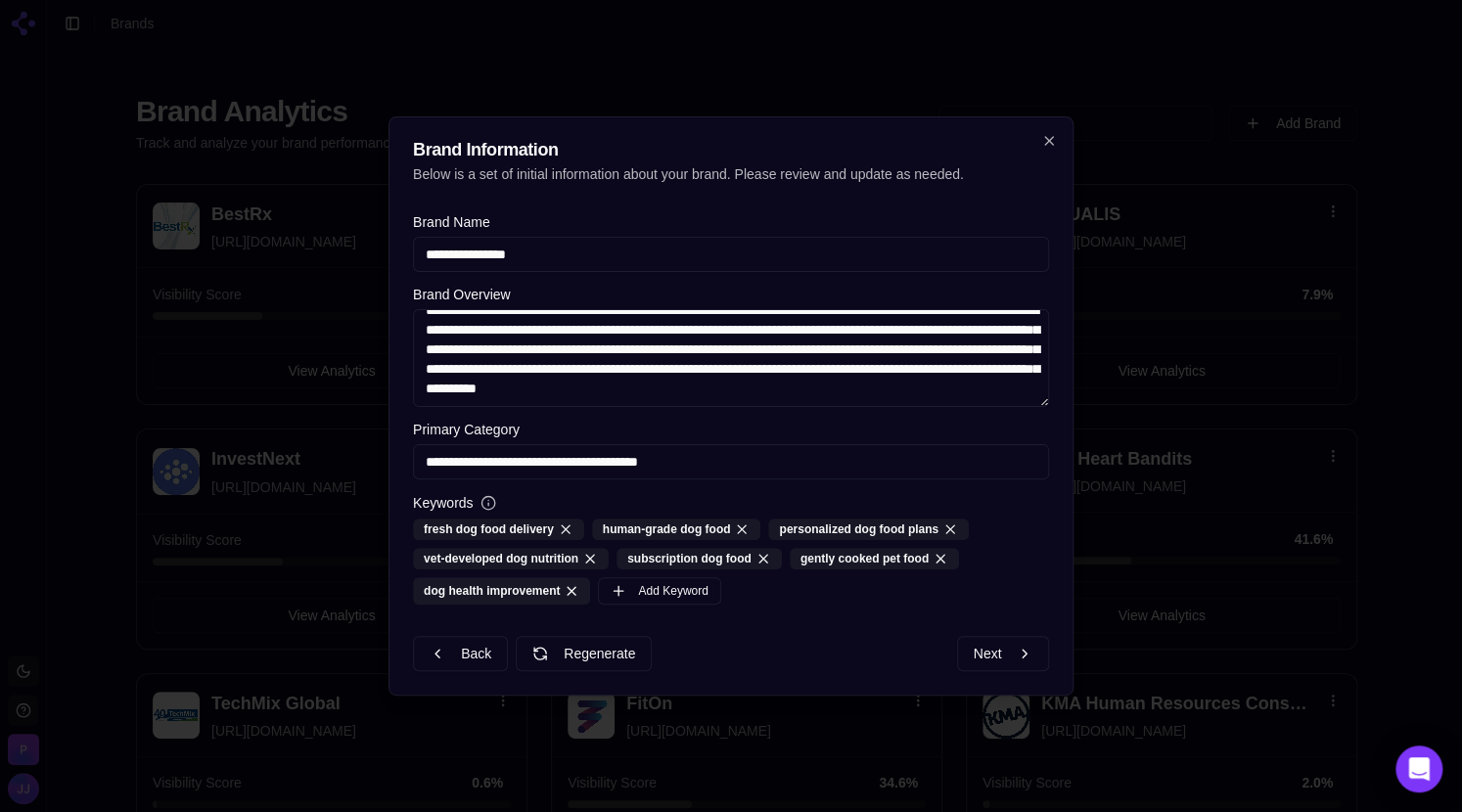 click on "Keywords" at bounding box center (731, 503) 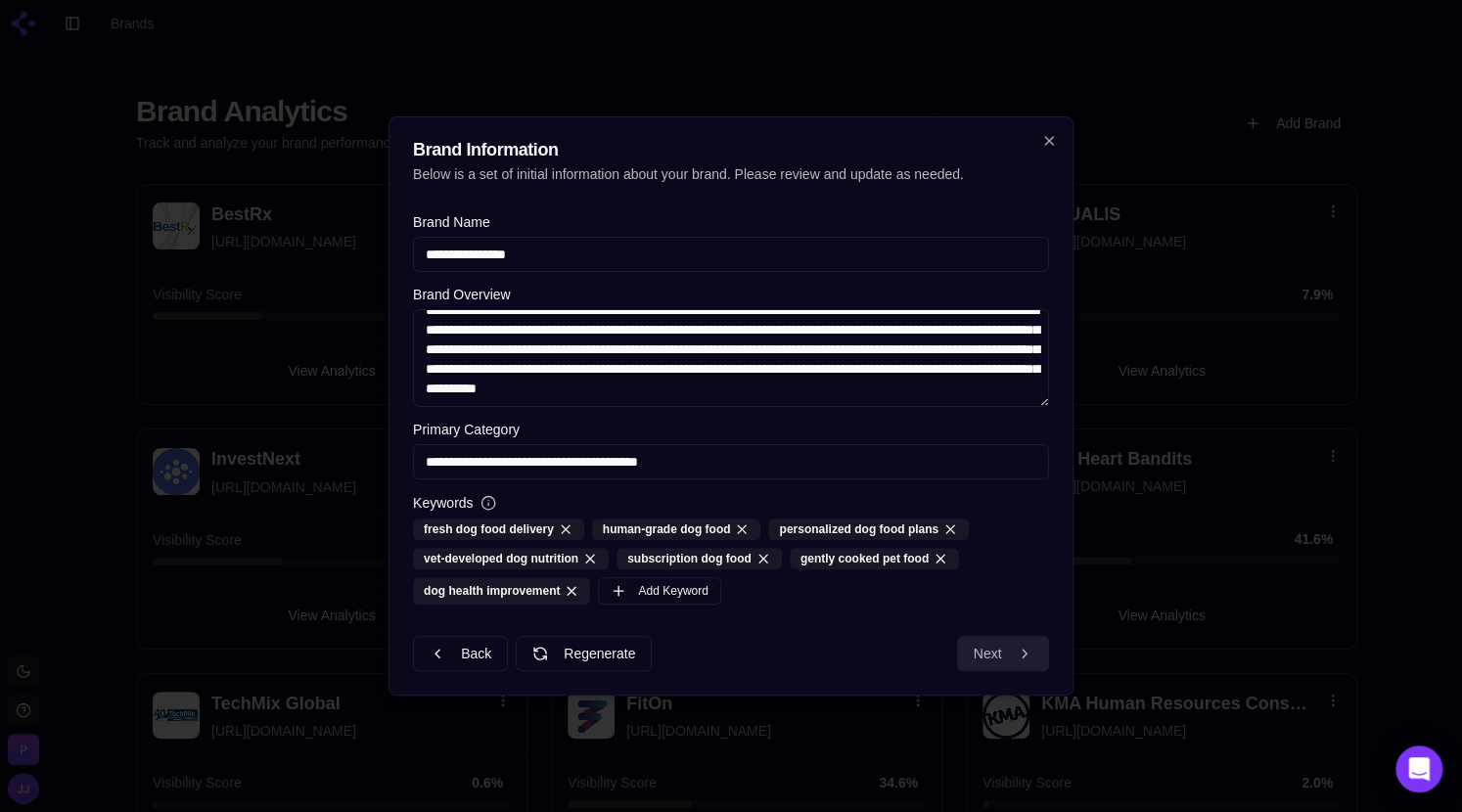 click on "Next" at bounding box center (1003, 654) 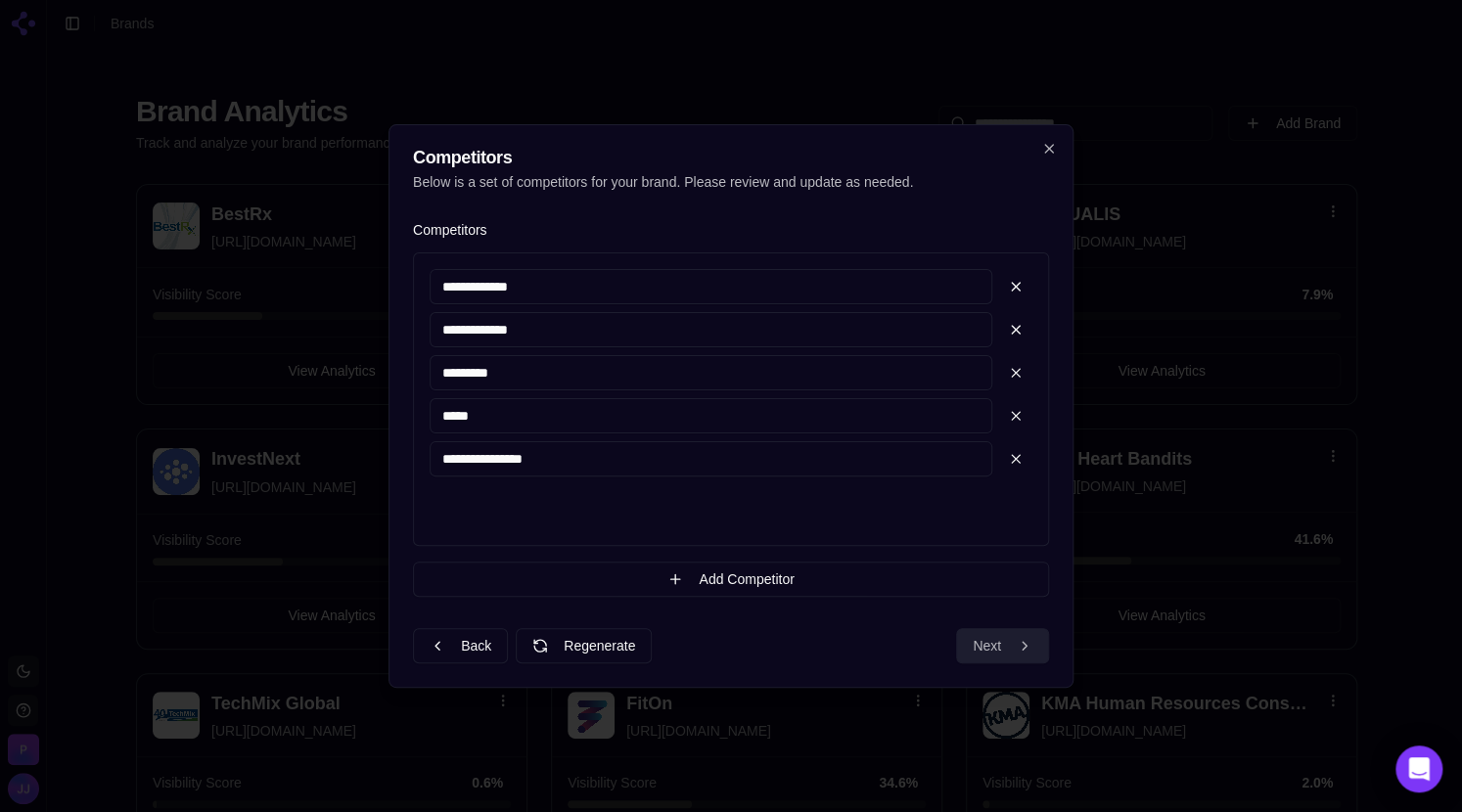 click on "Next" at bounding box center (1002, 646) 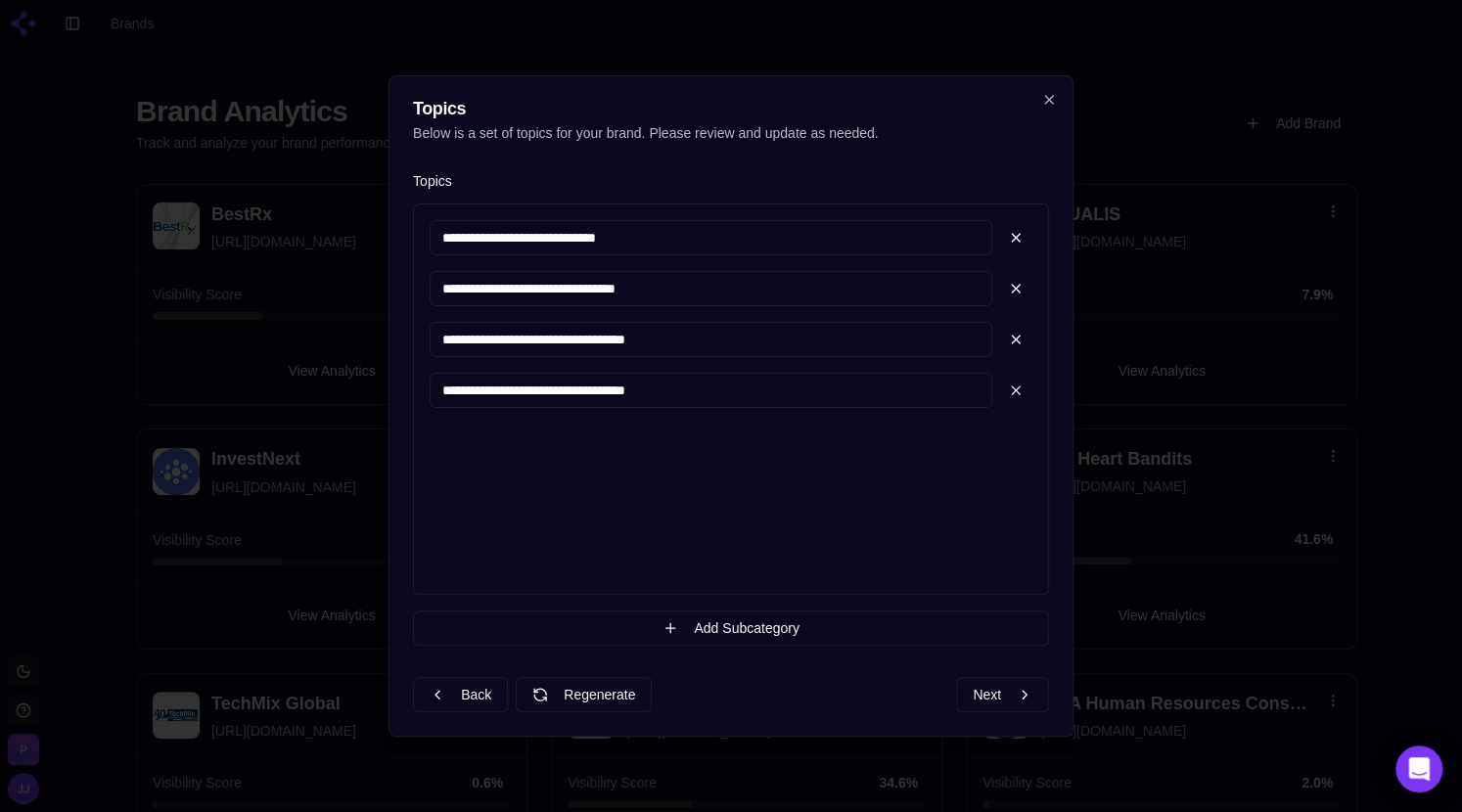 click on "**********" at bounding box center [710, 238] 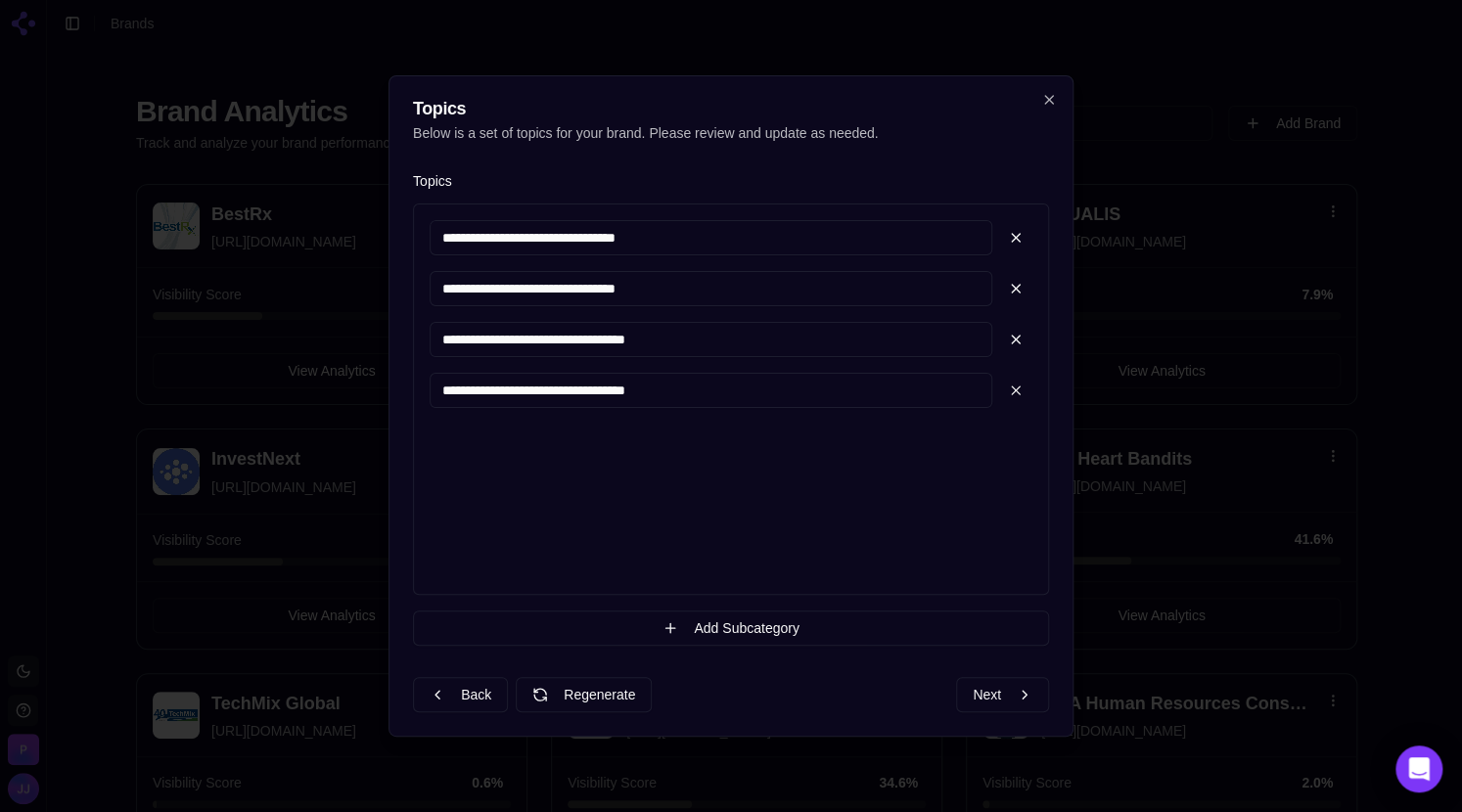 type on "**********" 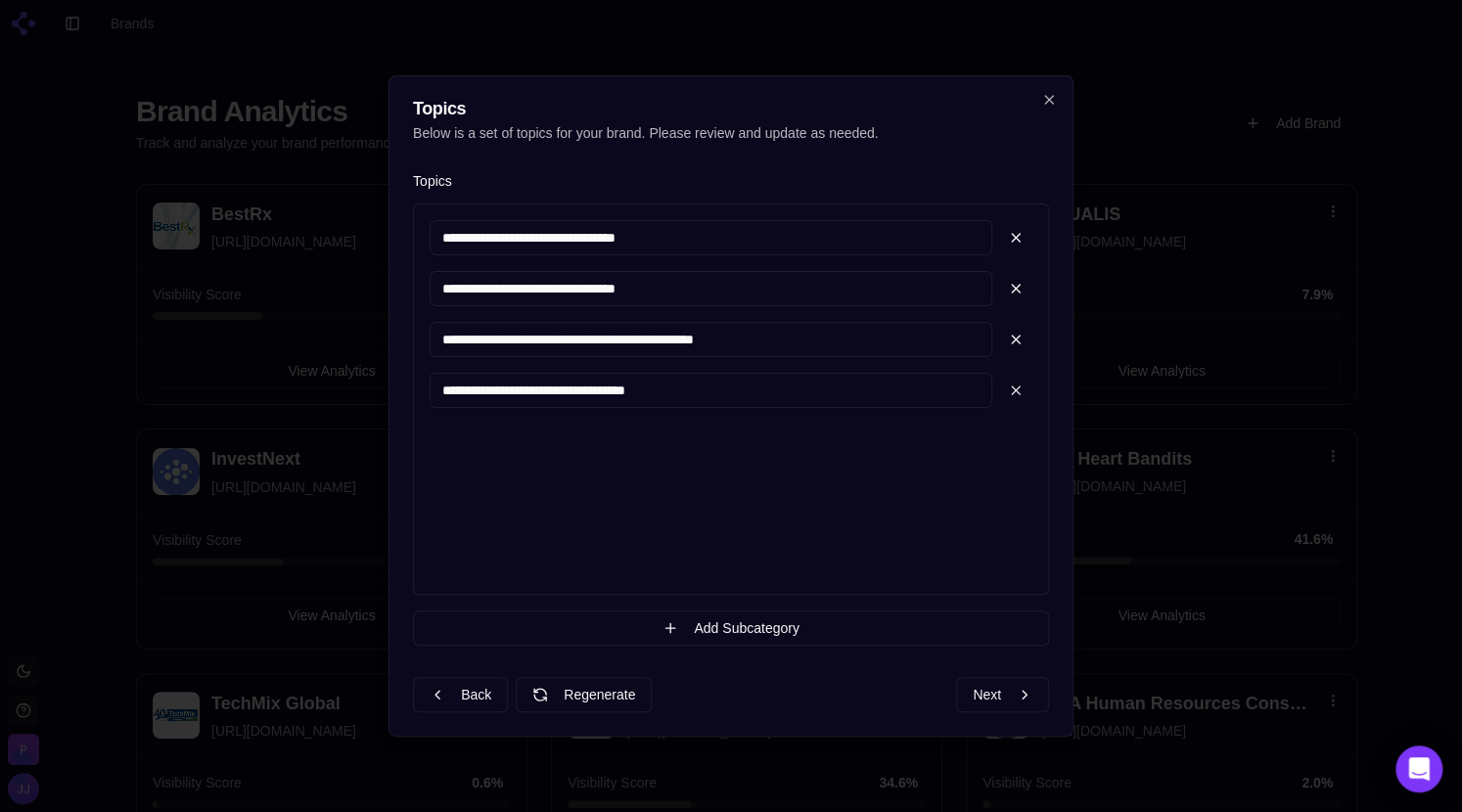 type on "**********" 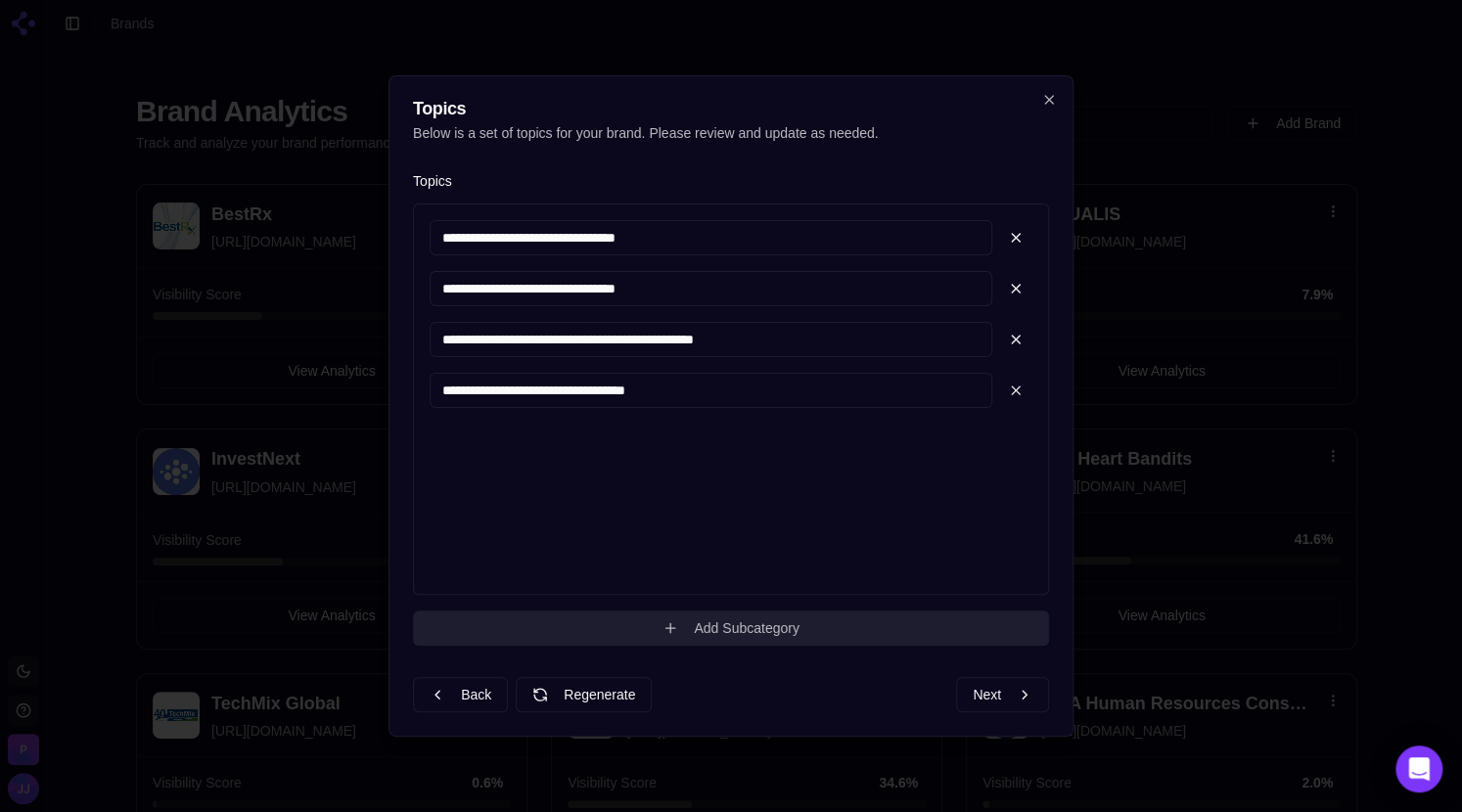 click on "Add Subcategory" at bounding box center (731, 628) 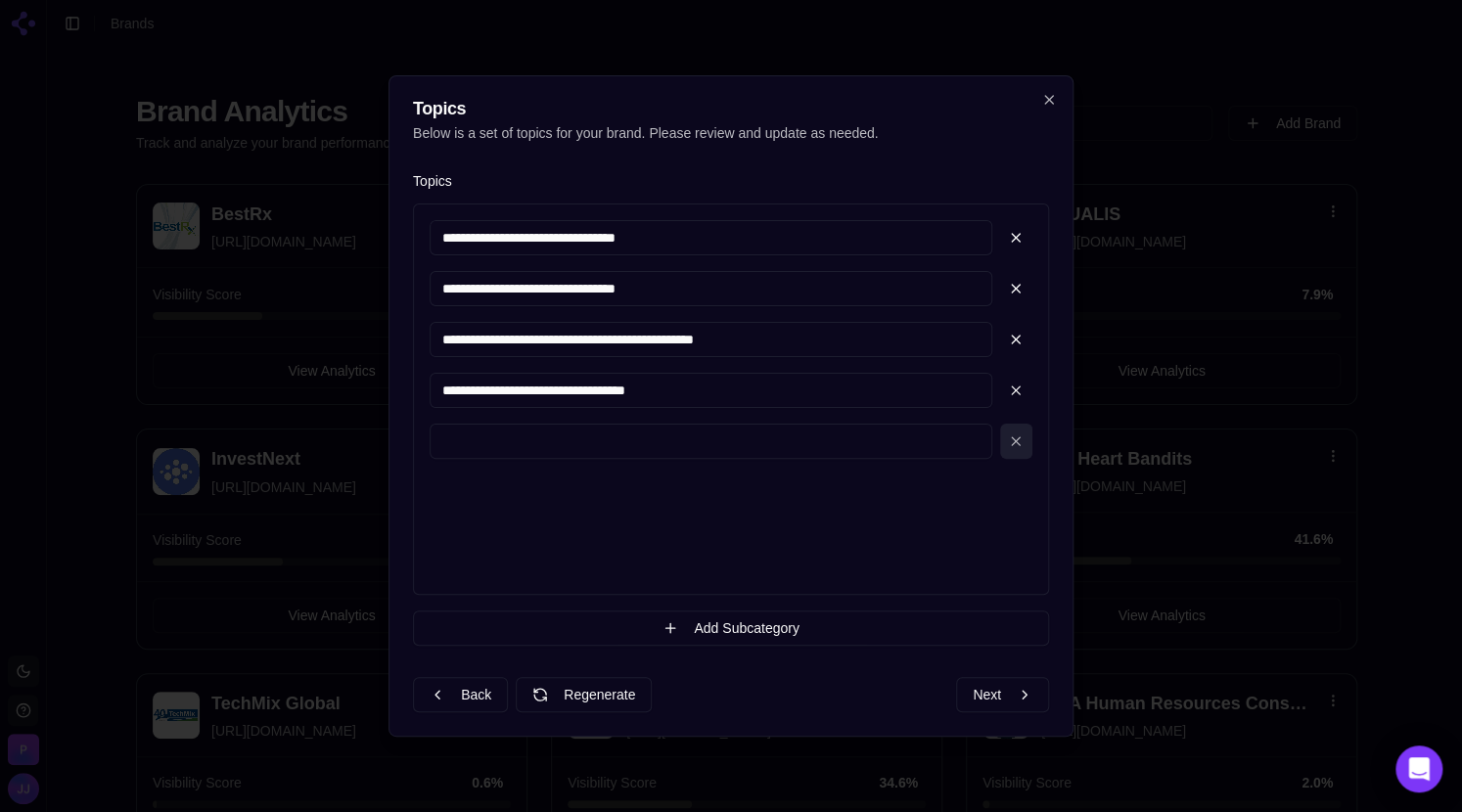 click at bounding box center (1016, 441) 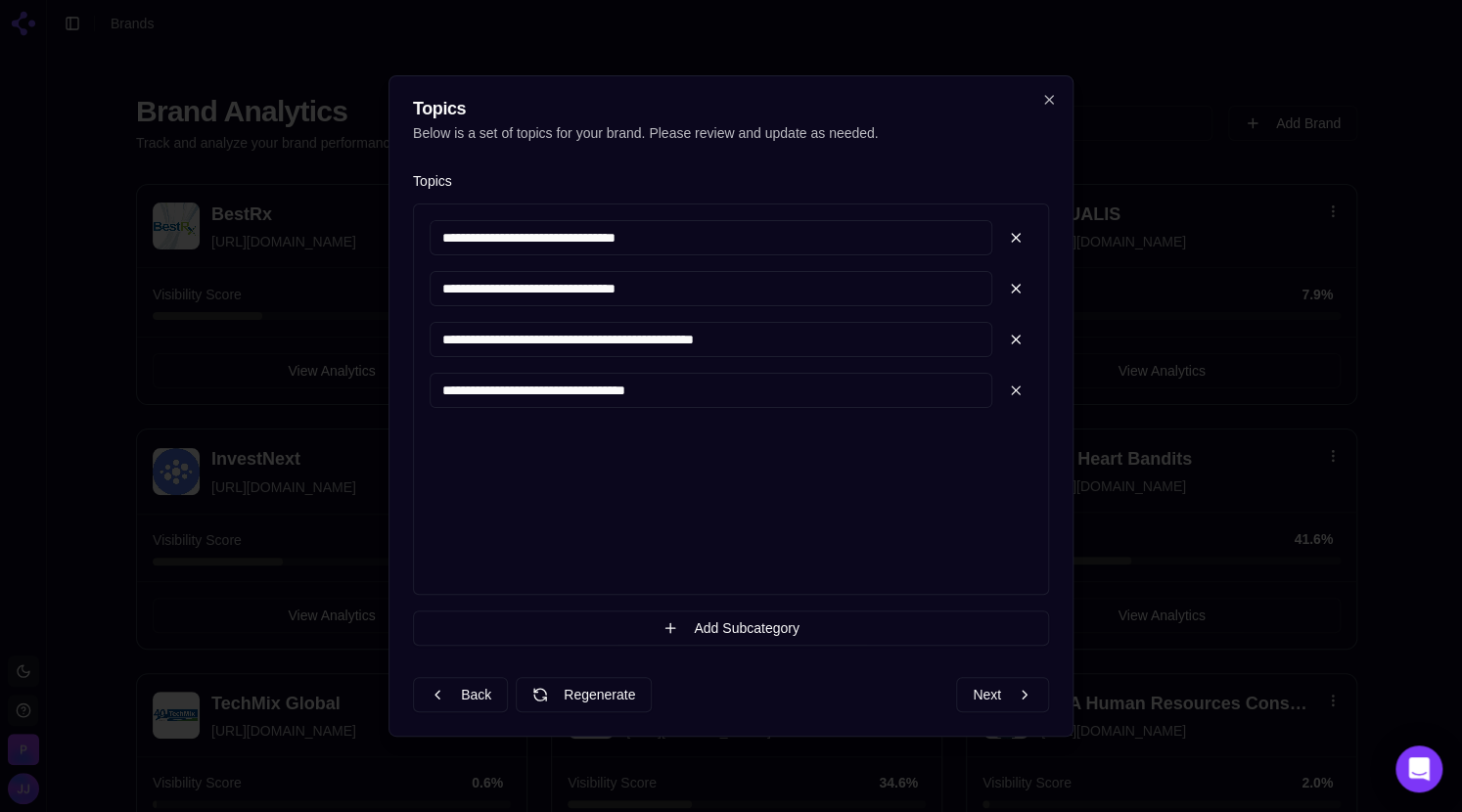 click on "**********" at bounding box center (710, 390) 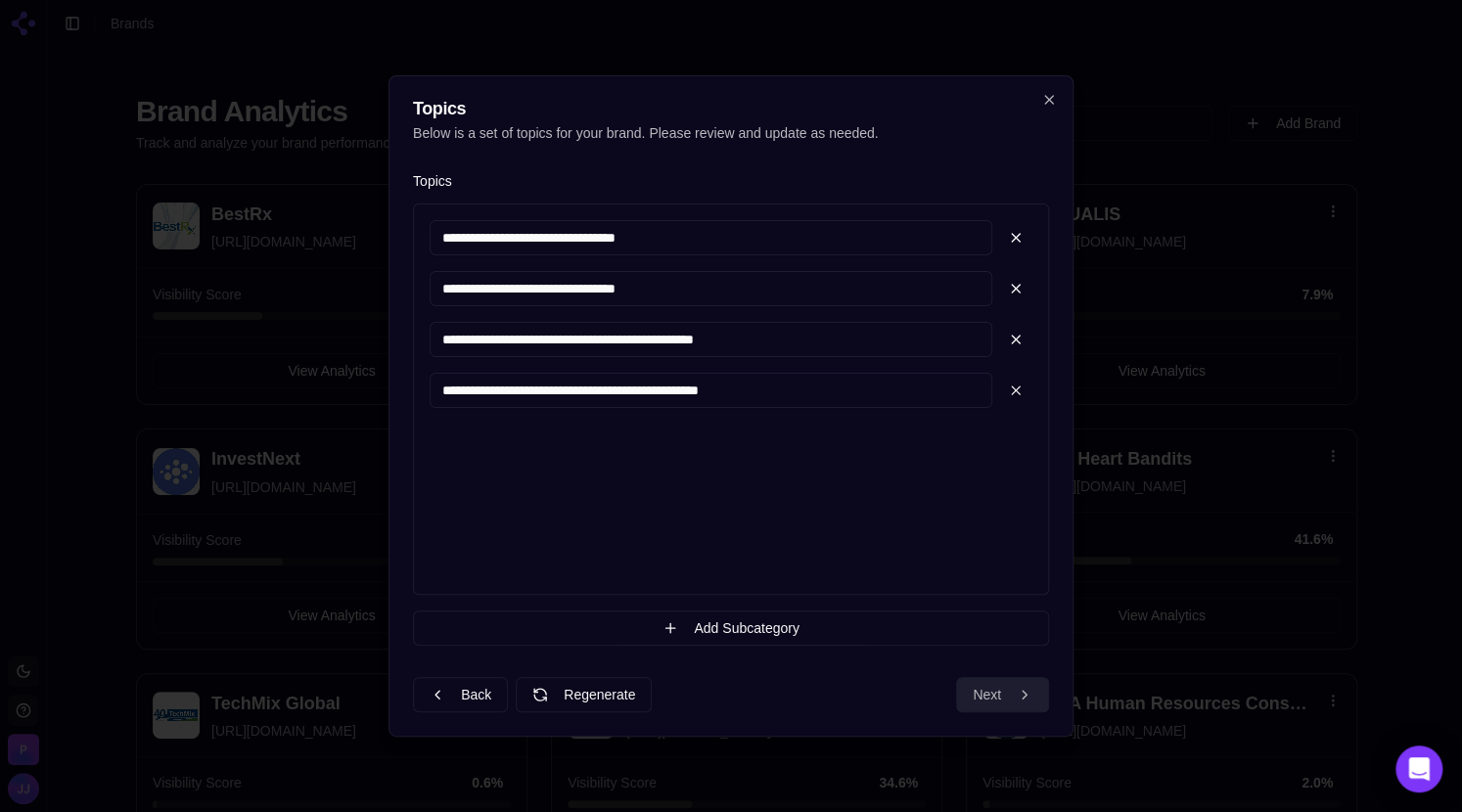 type on "**********" 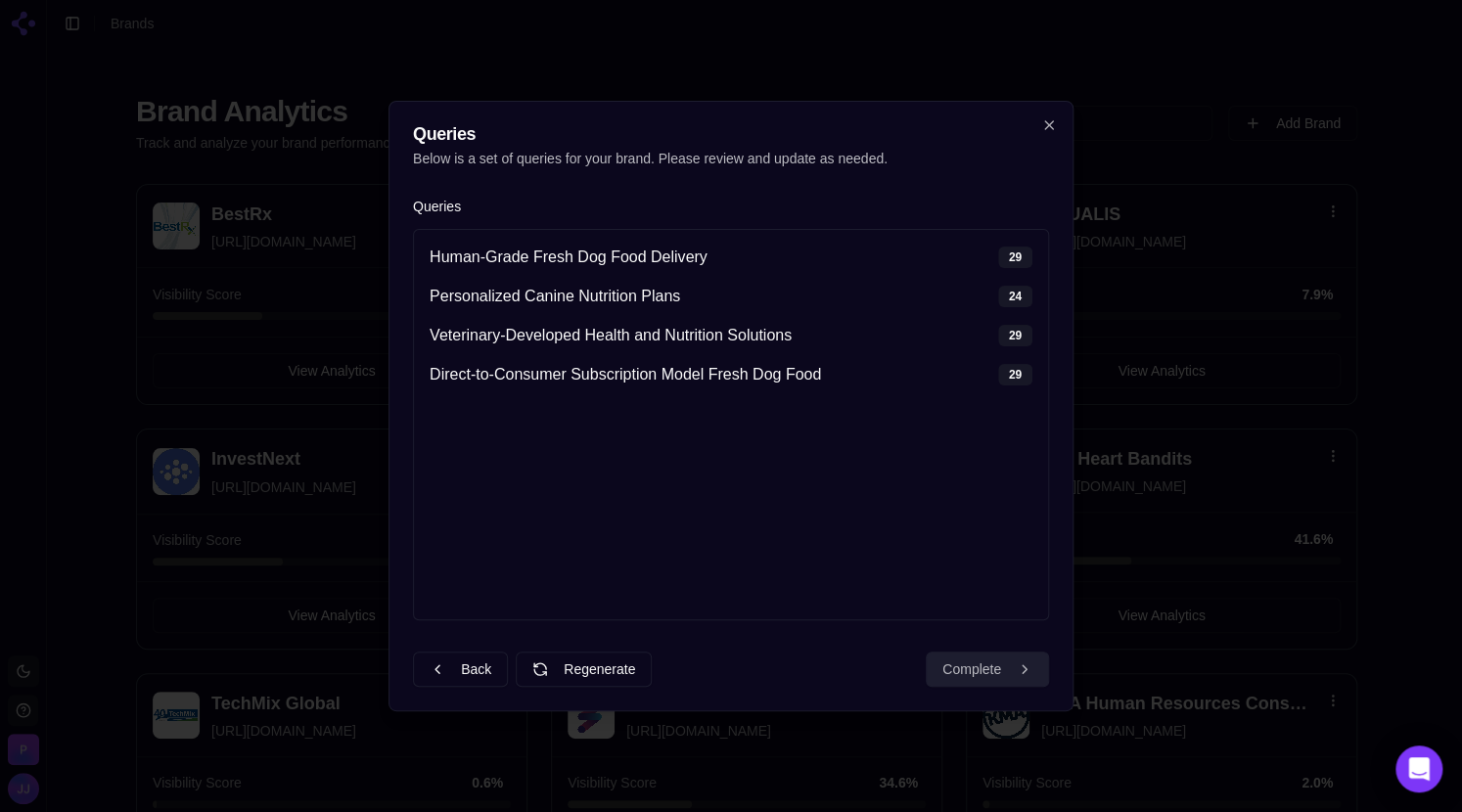 click on "Complete" at bounding box center (987, 669) 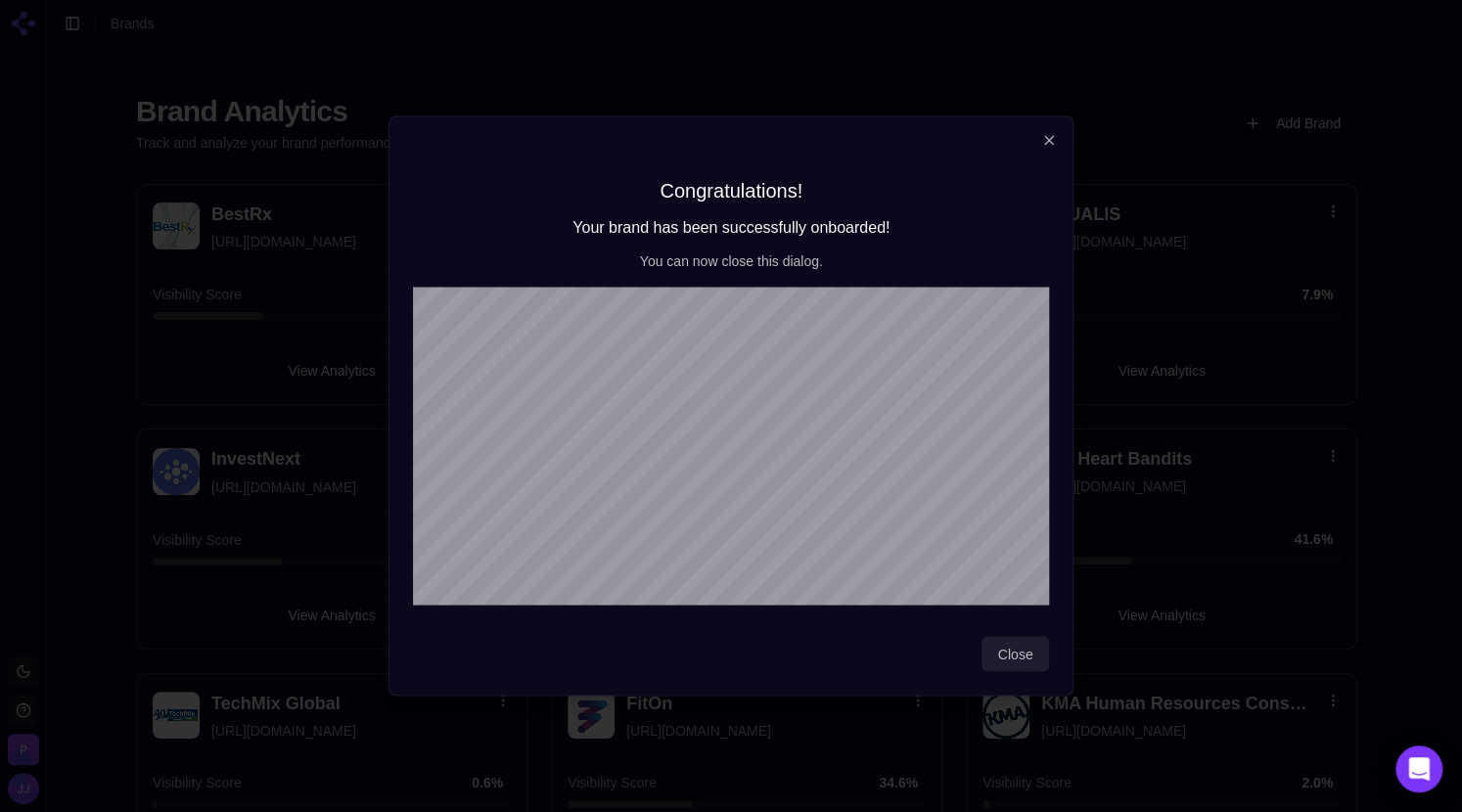 click on "Close" at bounding box center (1016, 654) 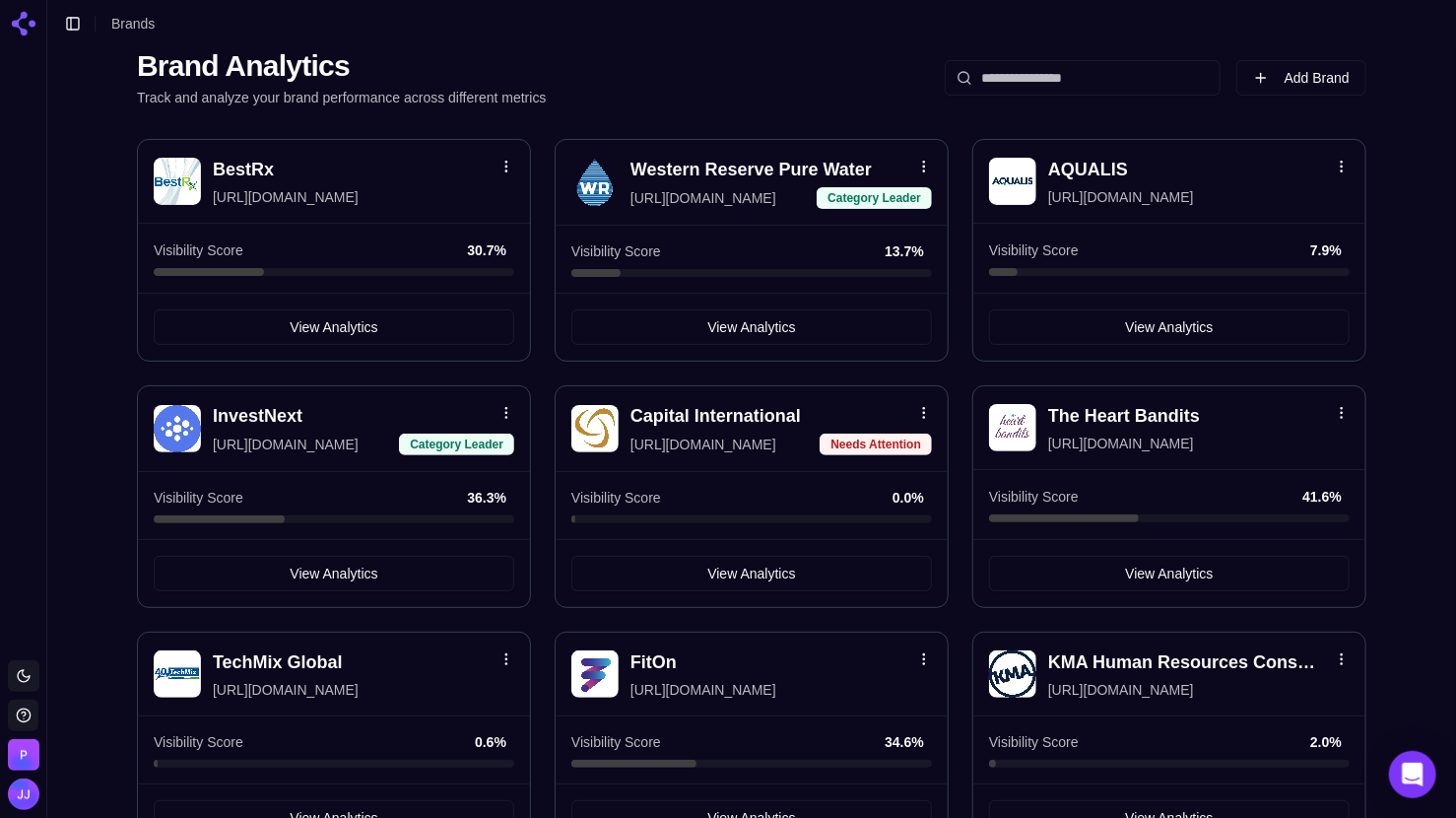 scroll, scrollTop: 0, scrollLeft: 0, axis: both 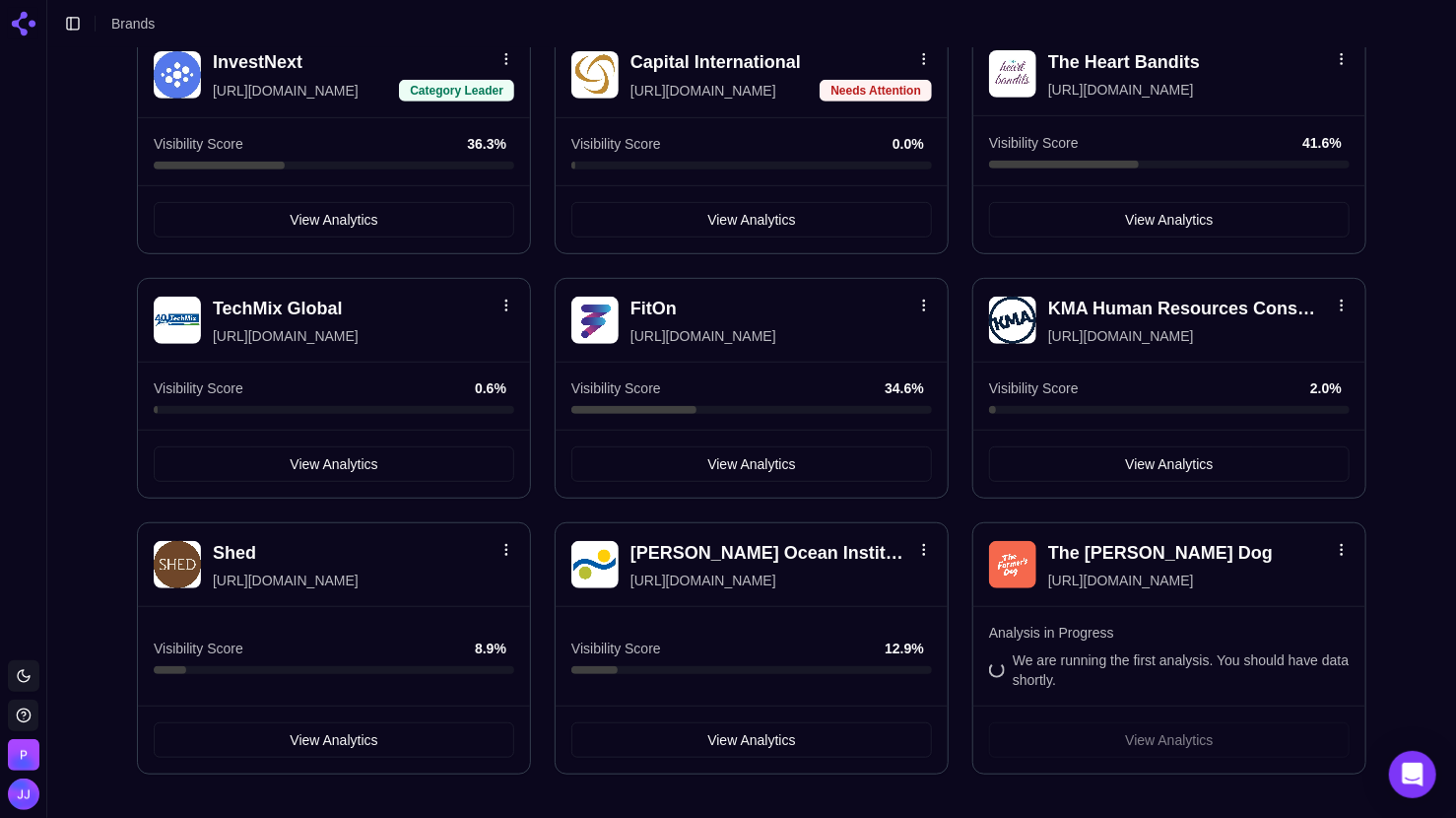 click on "The [PERSON_NAME] Dog" at bounding box center (1160, 553) 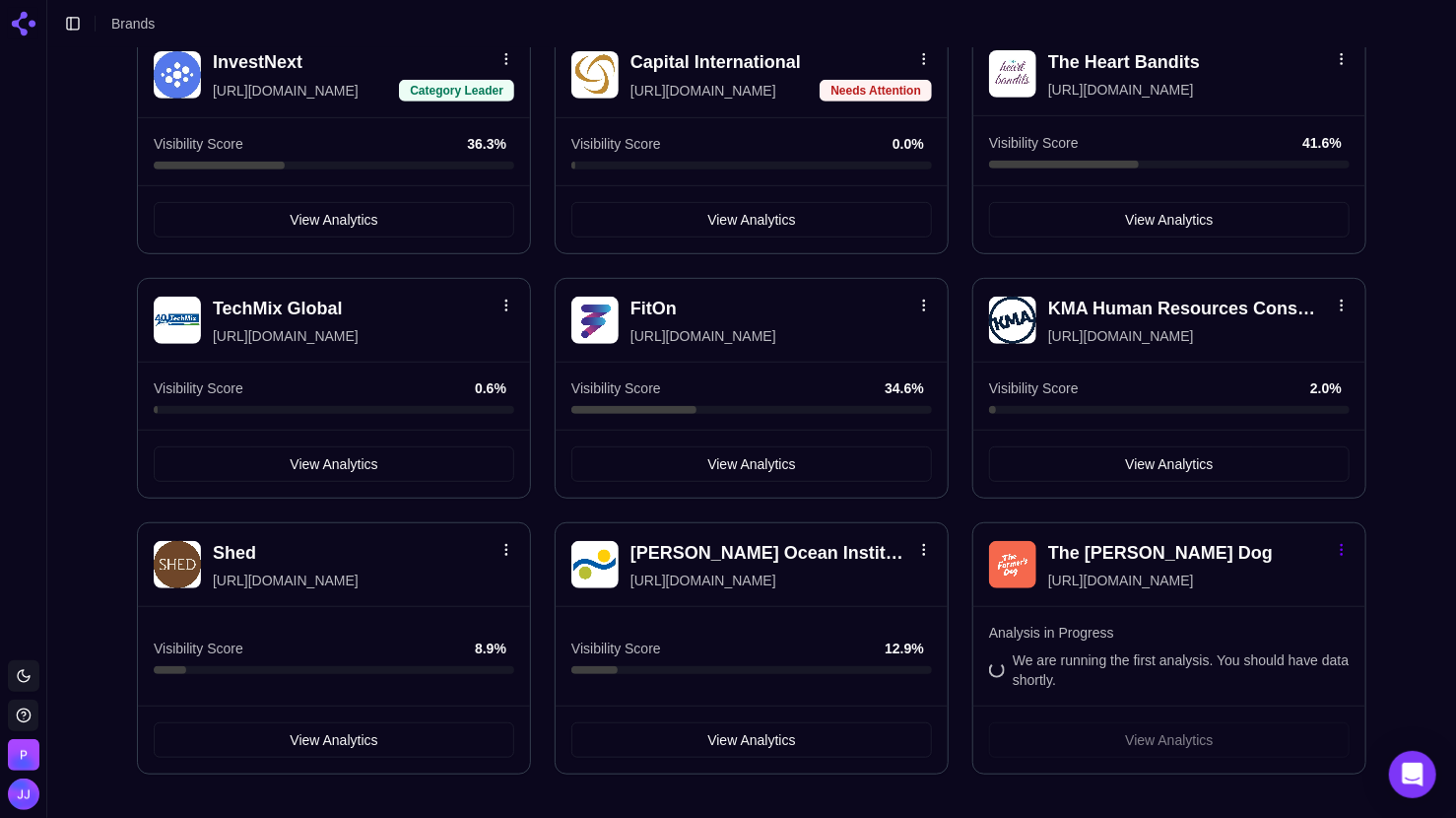 click on "Toggle theme [PERSON_NAME]   Toggle Sidebar Brands Brand Analytics Track and analyze your brand performance across different metrics Add Brand BestRx [URL][DOMAIN_NAME] Visibility Score 30.7 % View Analytics Western Reserve Pure Water [URL][DOMAIN_NAME] Category Leader Visibility Score 13.7 % View Analytics AQUALIS [URL][DOMAIN_NAME] Visibility Score 7.9 % View Analytics InvestNext [URL][DOMAIN_NAME] Category Leader Visibility Score 36.3 % View Analytics Capital International [URL][DOMAIN_NAME] Needs Attention Visibility Score 0.0 % View Analytics The Heart Bandits [URL][DOMAIN_NAME] Visibility Score 41.6 % View Analytics TechMix Global [URL][DOMAIN_NAME] Visibility Score 0.6 % View Analytics FitOn [URL][DOMAIN_NAME] Visibility Score 34.6 % View Analytics KMA Human Resources Consulting [URL][DOMAIN_NAME] Visibility Score 2.0 % View Analytics Shed [URL][DOMAIN_NAME] Visibility Score 8.9 % View Analytics [PERSON_NAME] Ocean Institute [URL][DOMAIN_NAME] 12.9 %" at bounding box center (728, 211) 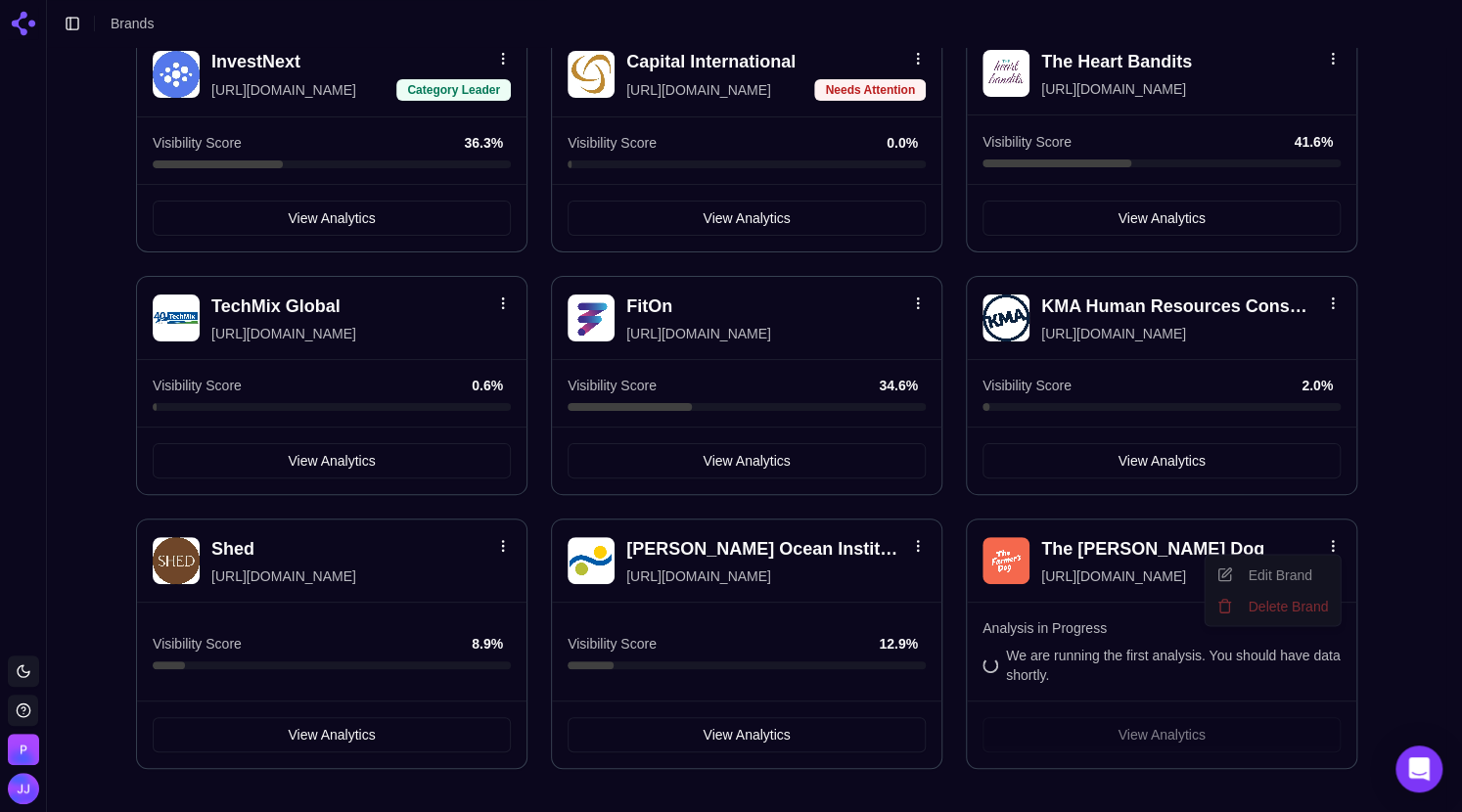 click on "Edit Brand Delete Brand" at bounding box center [1272, 590] 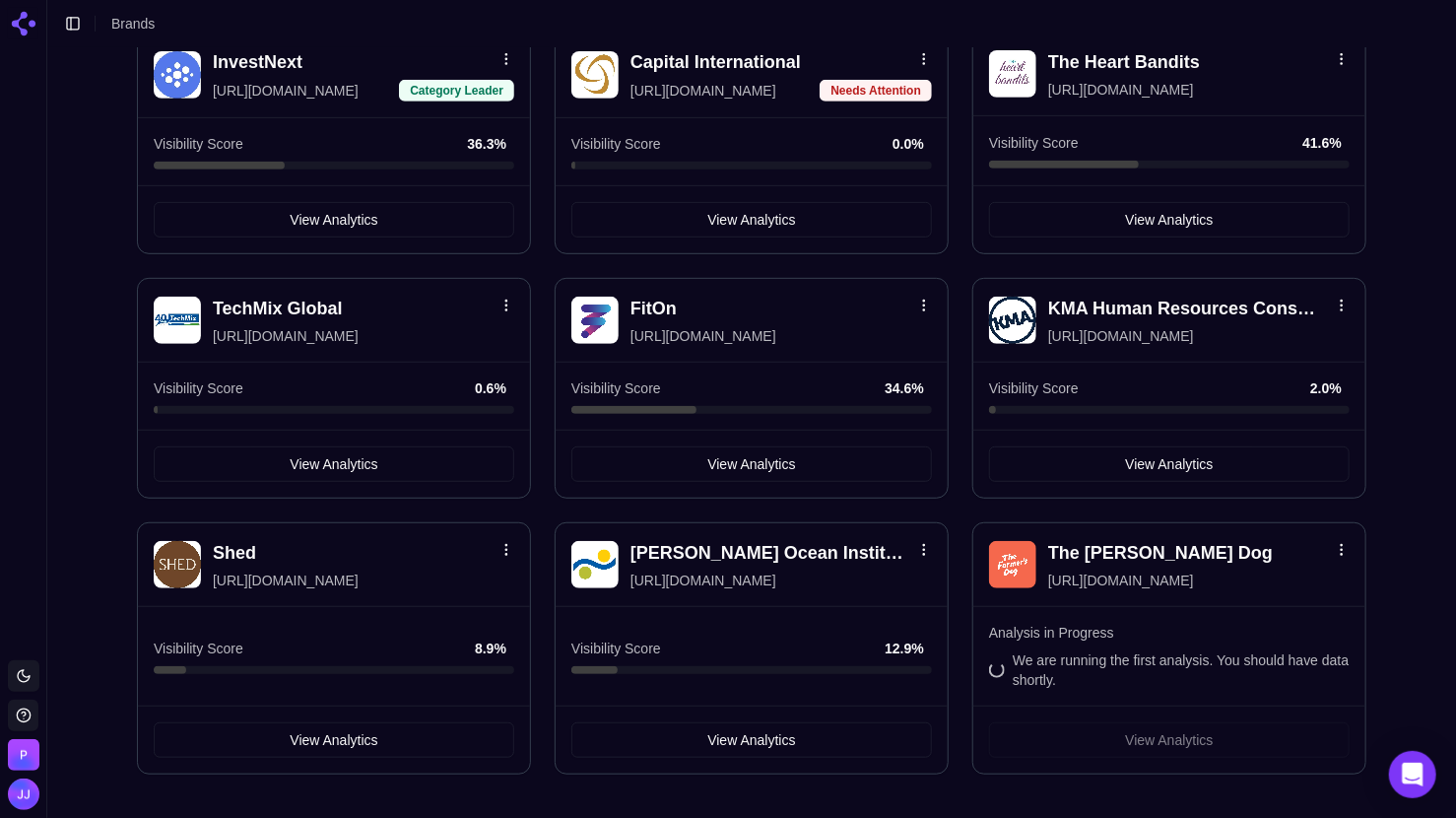 click on "Toggle theme [PERSON_NAME]   Toggle Sidebar Brands Brand Analytics Track and analyze your brand performance across different metrics Add Brand BestRx [URL][DOMAIN_NAME] Visibility Score 30.7 % View Analytics Western Reserve Pure Water [URL][DOMAIN_NAME] Category Leader Visibility Score 13.7 % View Analytics AQUALIS [URL][DOMAIN_NAME] Visibility Score 7.9 % View Analytics InvestNext [URL][DOMAIN_NAME] Category Leader Visibility Score 36.3 % View Analytics Capital International [URL][DOMAIN_NAME] Needs Attention Visibility Score 0.0 % View Analytics The Heart Bandits [URL][DOMAIN_NAME] Visibility Score 41.6 % View Analytics TechMix Global [URL][DOMAIN_NAME] Visibility Score 0.6 % View Analytics FitOn [URL][DOMAIN_NAME] Visibility Score 34.6 % View Analytics KMA Human Resources Consulting [URL][DOMAIN_NAME] Visibility Score 2.0 % View Analytics Shed [URL][DOMAIN_NAME] Visibility Score 8.9 % View Analytics [PERSON_NAME] Ocean Institute [URL][DOMAIN_NAME] 12.9 %" at bounding box center [728, 211] 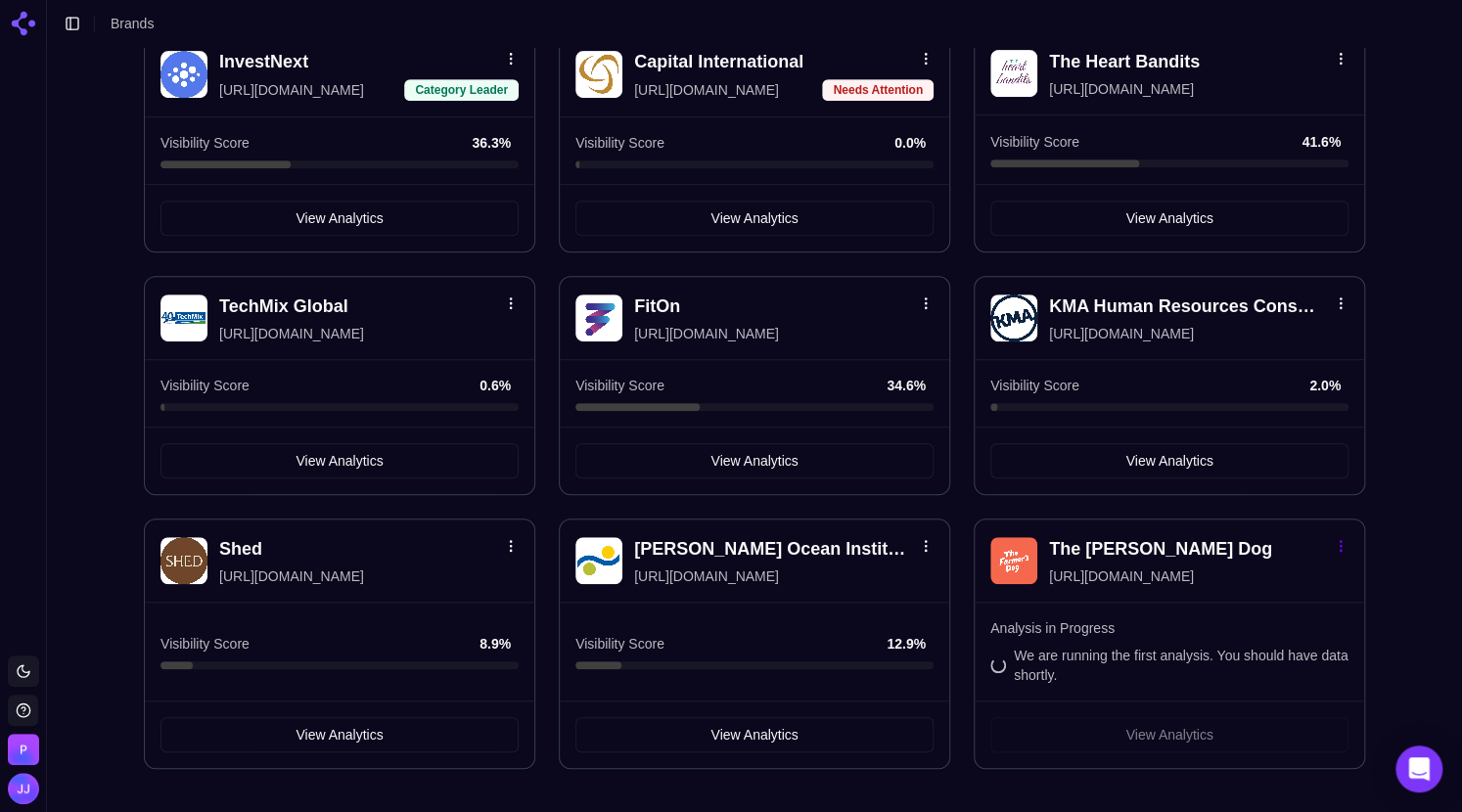 click on "Toggle theme [PERSON_NAME]   Toggle Sidebar Brands Brand Analytics Track and analyze your brand performance across different metrics Add Brand BestRx [URL][DOMAIN_NAME] Visibility Score 30.7 % View Analytics Western Reserve Pure Water [URL][DOMAIN_NAME] Category Leader Visibility Score 13.7 % View Analytics AQUALIS [URL][DOMAIN_NAME] Visibility Score 7.9 % View Analytics InvestNext [URL][DOMAIN_NAME] Category Leader Visibility Score 36.3 % View Analytics Capital International [URL][DOMAIN_NAME] Needs Attention Visibility Score 0.0 % View Analytics The Heart Bandits [URL][DOMAIN_NAME] Visibility Score 41.6 % View Analytics TechMix Global [URL][DOMAIN_NAME] Visibility Score 0.6 % View Analytics FitOn [URL][DOMAIN_NAME] Visibility Score 34.6 % View Analytics KMA Human Resources Consulting [URL][DOMAIN_NAME] Visibility Score 2.0 % View Analytics Shed [URL][DOMAIN_NAME] Visibility Score 8.9 % View Analytics [PERSON_NAME] Ocean Institute [URL][DOMAIN_NAME] 12.9 %" at bounding box center (731, 209) 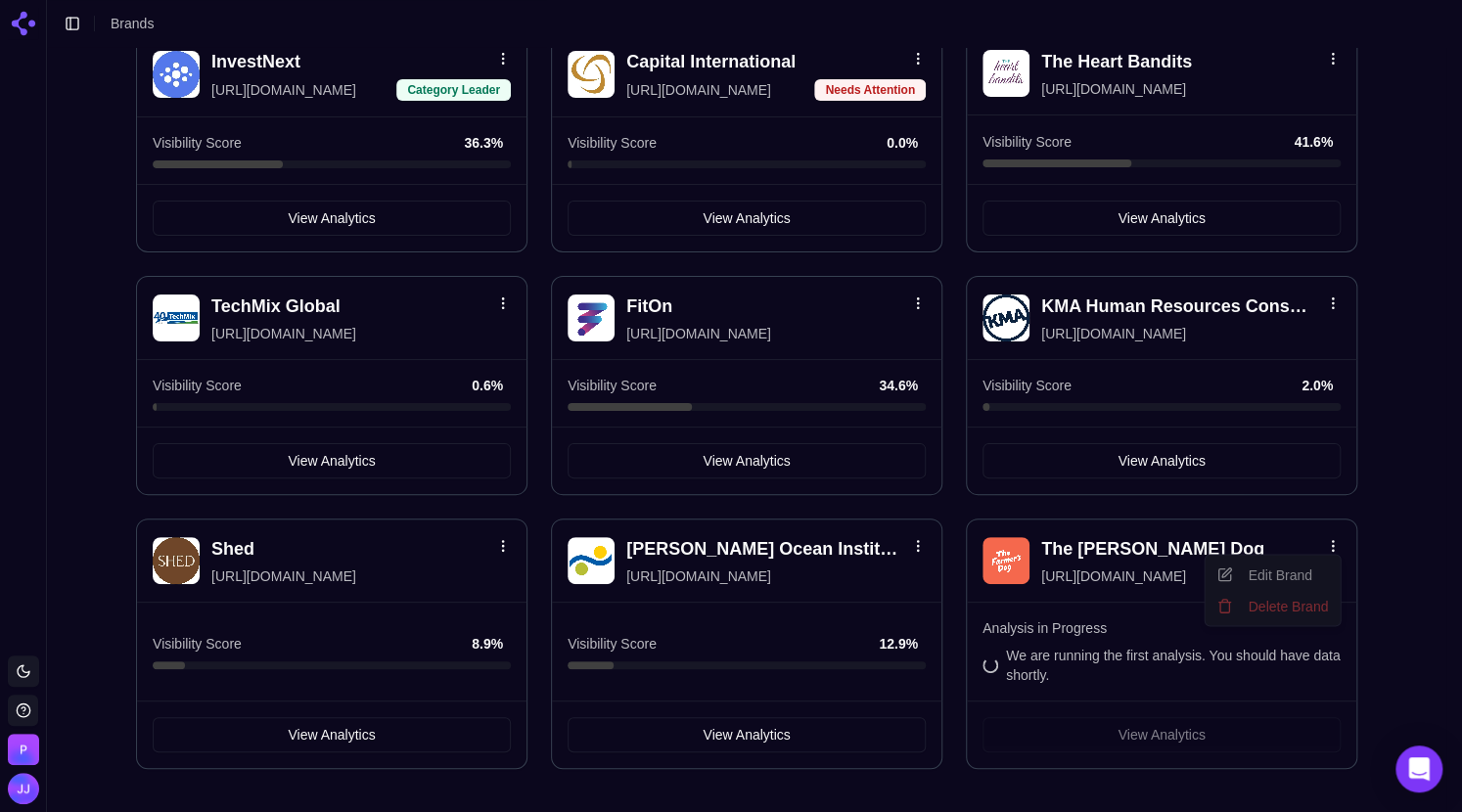 click on "Edit Brand Delete Brand" at bounding box center [1272, 590] 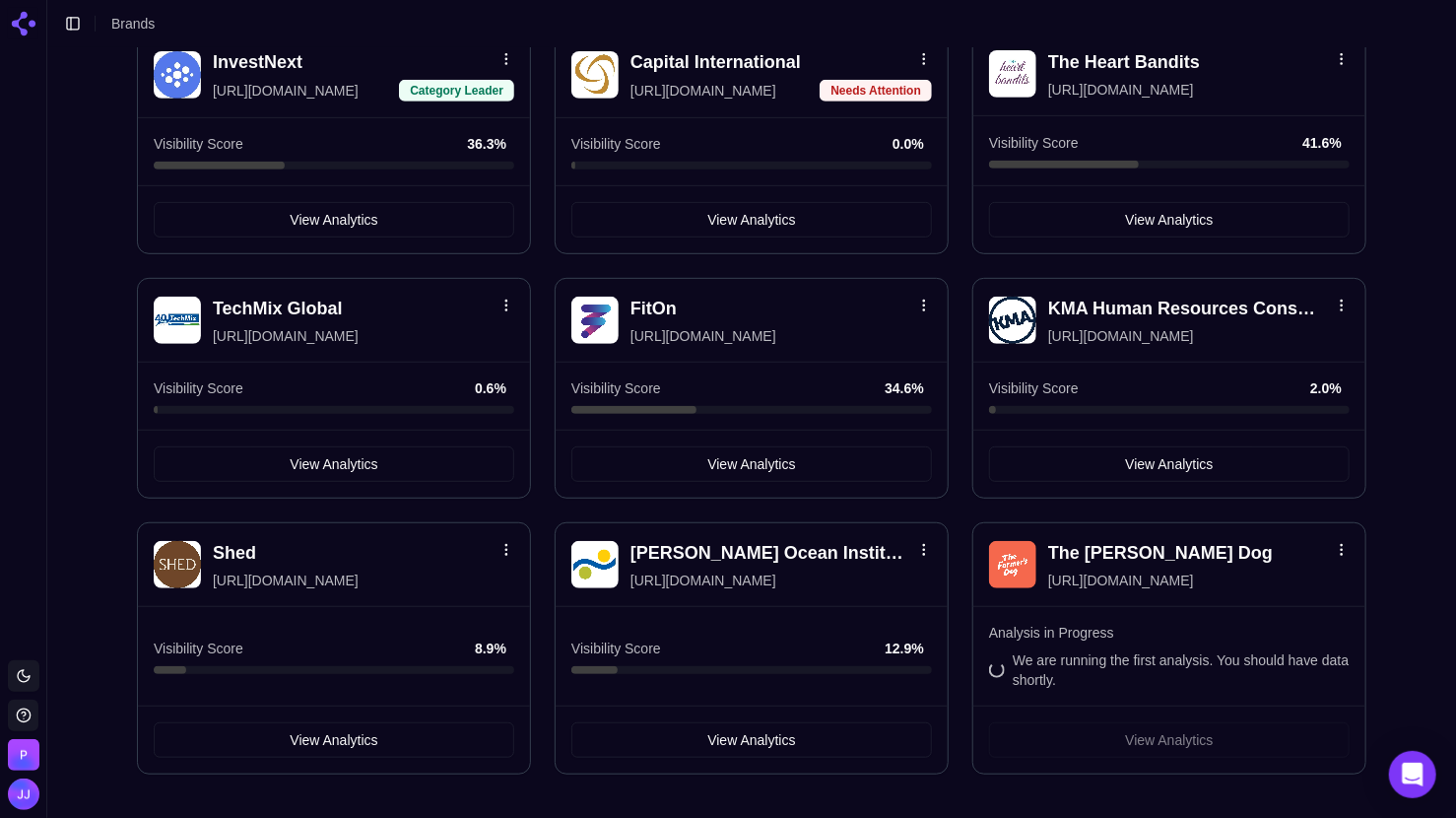 click on "Toggle theme [PERSON_NAME]   Toggle Sidebar Brands Brand Analytics Track and analyze your brand performance across different metrics Add Brand BestRx [URL][DOMAIN_NAME] Visibility Score 30.7 % View Analytics Western Reserve Pure Water [URL][DOMAIN_NAME] Category Leader Visibility Score 13.7 % View Analytics AQUALIS [URL][DOMAIN_NAME] Visibility Score 7.9 % View Analytics InvestNext [URL][DOMAIN_NAME] Category Leader Visibility Score 36.3 % View Analytics Capital International [URL][DOMAIN_NAME] Needs Attention Visibility Score 0.0 % View Analytics The Heart Bandits [URL][DOMAIN_NAME] Visibility Score 41.6 % View Analytics TechMix Global [URL][DOMAIN_NAME] Visibility Score 0.6 % View Analytics FitOn [URL][DOMAIN_NAME] Visibility Score 34.6 % View Analytics KMA Human Resources Consulting [URL][DOMAIN_NAME] Visibility Score 2.0 % View Analytics Shed [URL][DOMAIN_NAME] Visibility Score 8.9 % View Analytics [PERSON_NAME] Ocean Institute [URL][DOMAIN_NAME] 12.9 %" at bounding box center (728, 211) 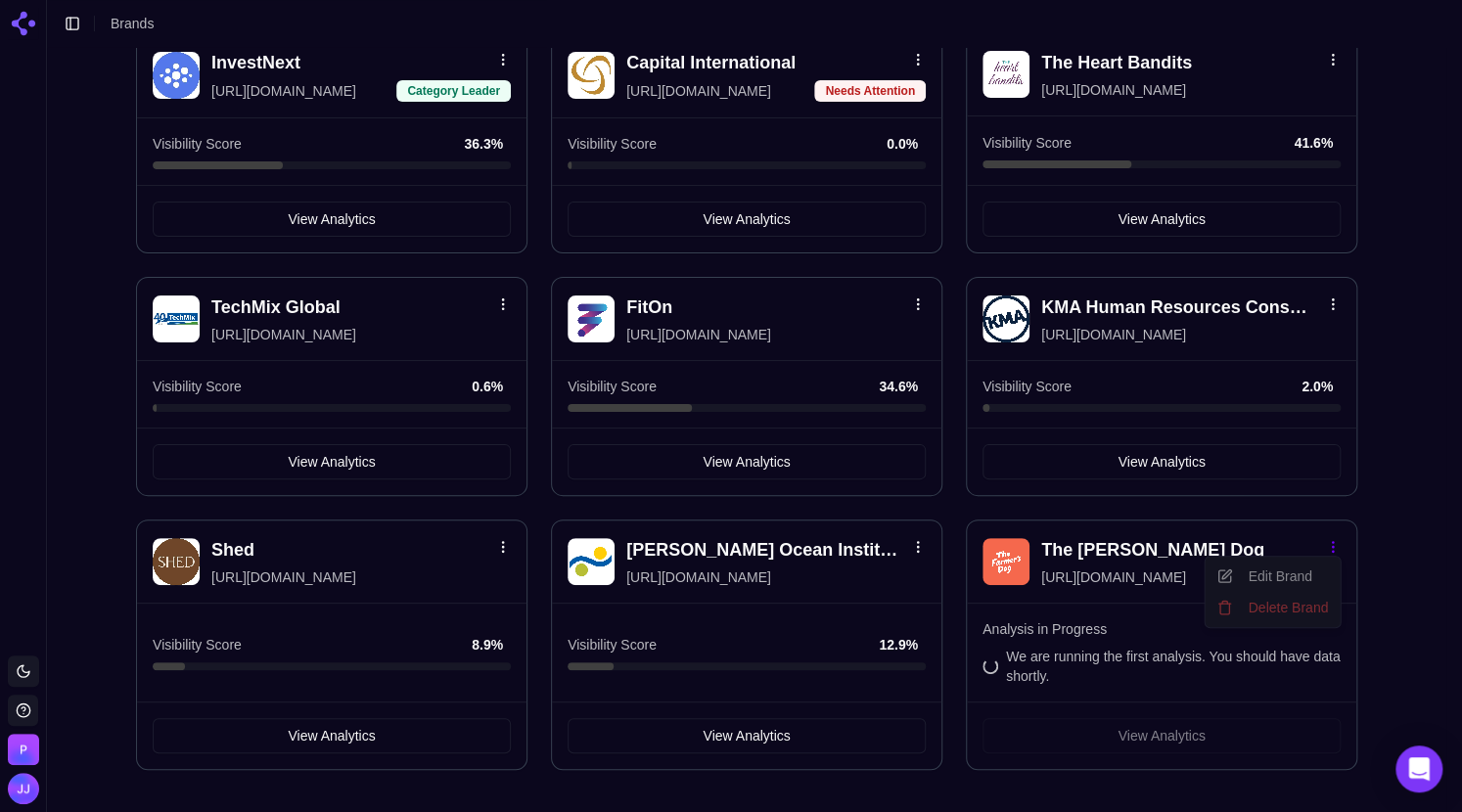 click on "Toggle theme [PERSON_NAME]   Toggle Sidebar Brands Brand Analytics Track and analyze your brand performance across different metrics Add Brand BestRx [URL][DOMAIN_NAME] Visibility Score 30.7 % View Analytics Western Reserve Pure Water [URL][DOMAIN_NAME] Category Leader Visibility Score 13.7 % View Analytics AQUALIS [URL][DOMAIN_NAME] Visibility Score 7.9 % View Analytics InvestNext [URL][DOMAIN_NAME] Category Leader Visibility Score 36.3 % View Analytics Capital International [URL][DOMAIN_NAME] Needs Attention Visibility Score 0.0 % View Analytics The Heart Bandits [URL][DOMAIN_NAME] Visibility Score 41.6 % View Analytics TechMix Global [URL][DOMAIN_NAME] Visibility Score 0.6 % View Analytics FitOn [URL][DOMAIN_NAME] Visibility Score 34.6 % View Analytics KMA Human Resources Consulting [URL][DOMAIN_NAME] Visibility Score 2.0 % View Analytics Shed [URL][DOMAIN_NAME] Visibility Score 8.9 % View Analytics [PERSON_NAME] Ocean Institute [URL][DOMAIN_NAME] 12.9 %" at bounding box center (731, 210) 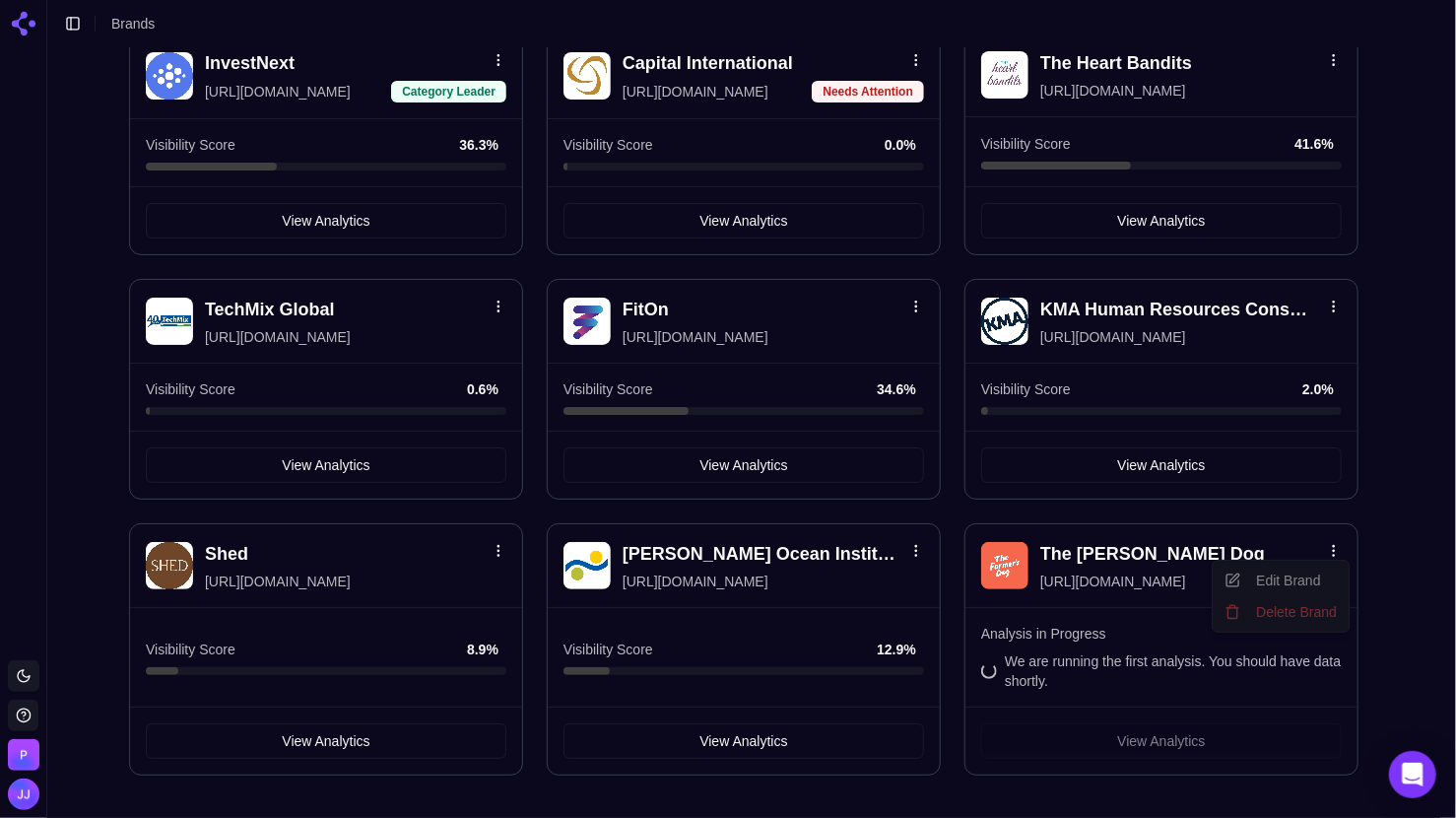 click on "Toggle theme [PERSON_NAME]   Toggle Sidebar Brands Brand Analytics Track and analyze your brand performance across different metrics Add Brand BestRx [URL][DOMAIN_NAME] Visibility Score 30.7 % View Analytics Western Reserve Pure Water [URL][DOMAIN_NAME] Category Leader Visibility Score 13.7 % View Analytics AQUALIS [URL][DOMAIN_NAME] Visibility Score 7.9 % View Analytics InvestNext [URL][DOMAIN_NAME] Category Leader Visibility Score 36.3 % View Analytics Capital International [URL][DOMAIN_NAME] Needs Attention Visibility Score 0.0 % View Analytics The Heart Bandits [URL][DOMAIN_NAME] Visibility Score 41.6 % View Analytics TechMix Global [URL][DOMAIN_NAME] Visibility Score 0.6 % View Analytics FitOn [URL][DOMAIN_NAME] Visibility Score 34.6 % View Analytics KMA Human Resources Consulting [URL][DOMAIN_NAME] Visibility Score 2.0 % View Analytics Shed [URL][DOMAIN_NAME] Visibility Score 8.9 % View Analytics [PERSON_NAME] Ocean Institute [URL][DOMAIN_NAME] 12.9 %" at bounding box center (728, 212) 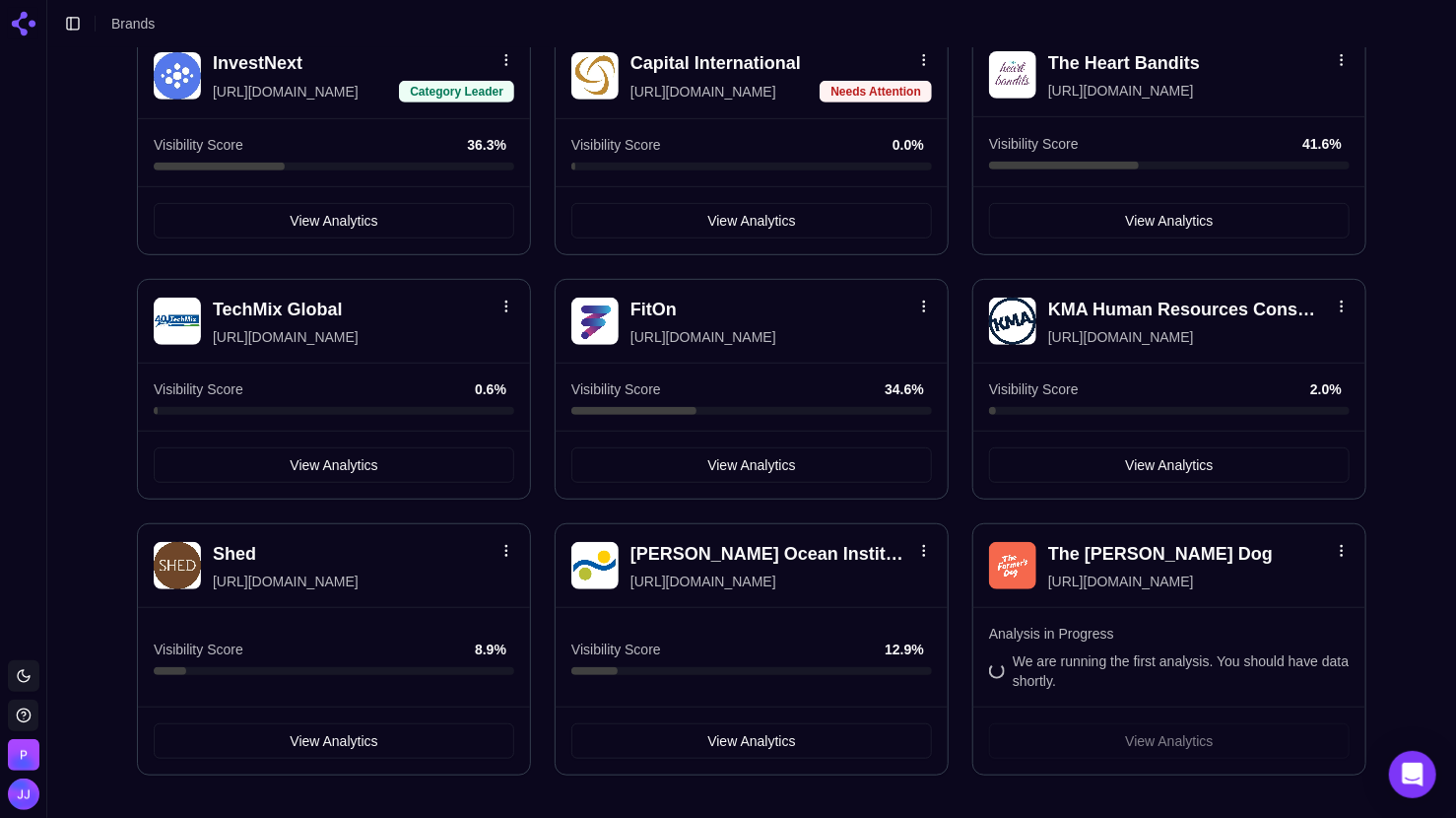 click on "View Analytics" at bounding box center [1169, 740] 